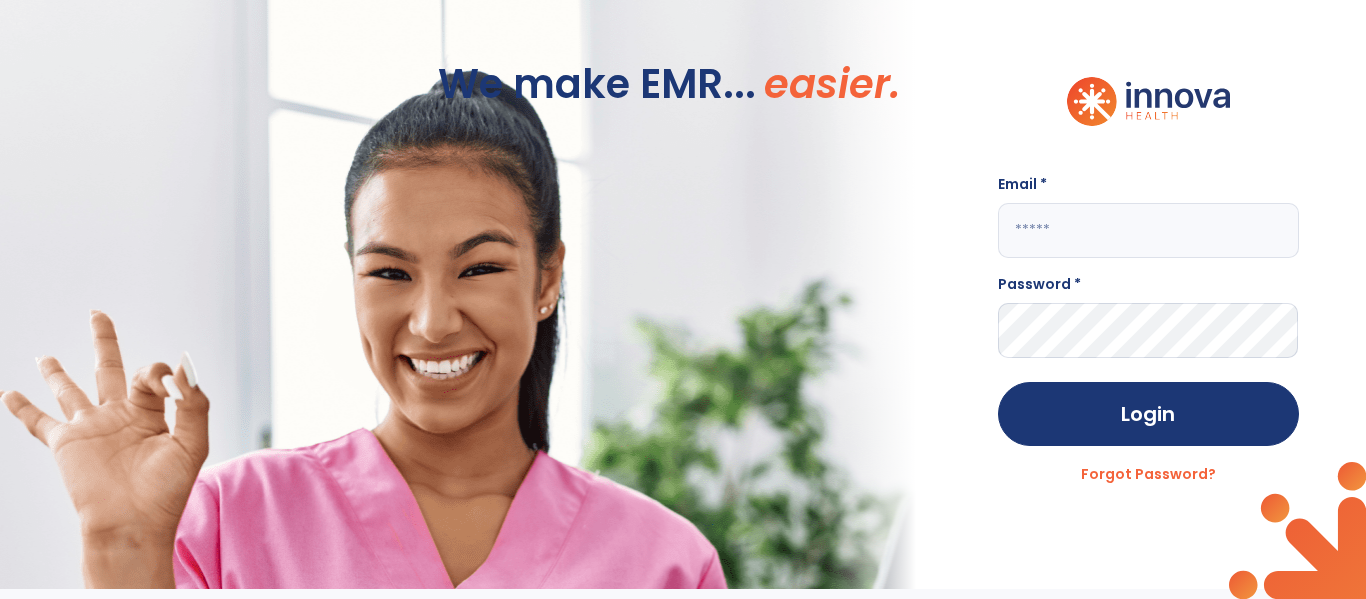 scroll, scrollTop: 0, scrollLeft: 0, axis: both 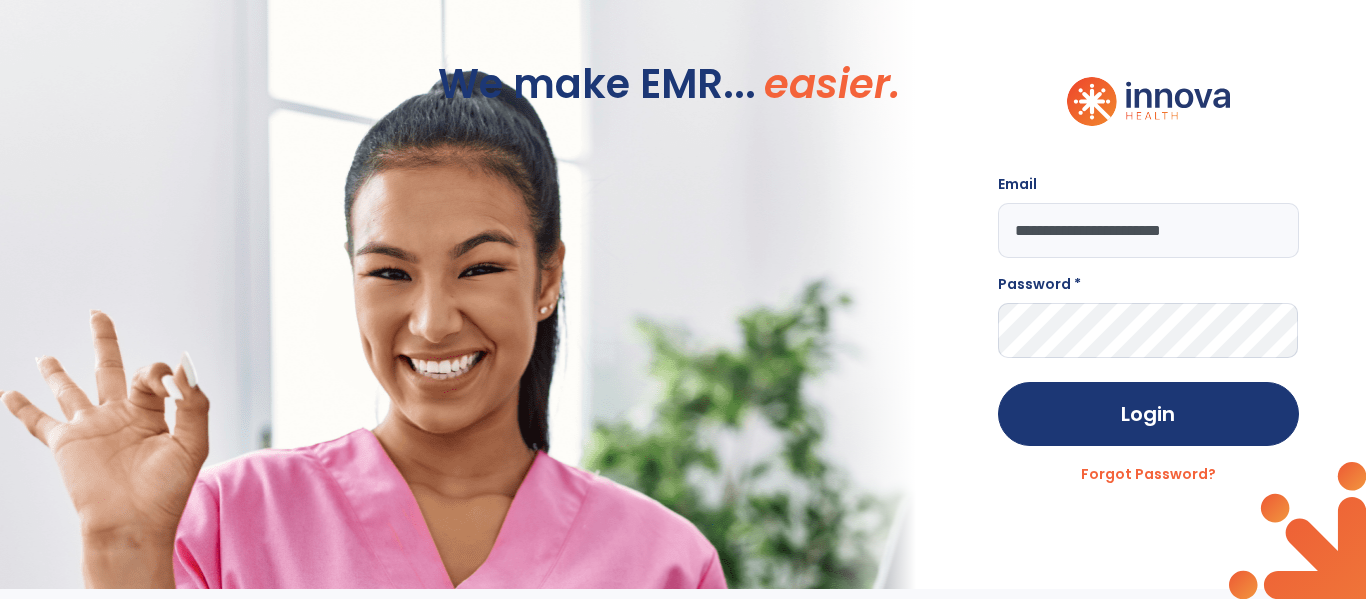 type on "**********" 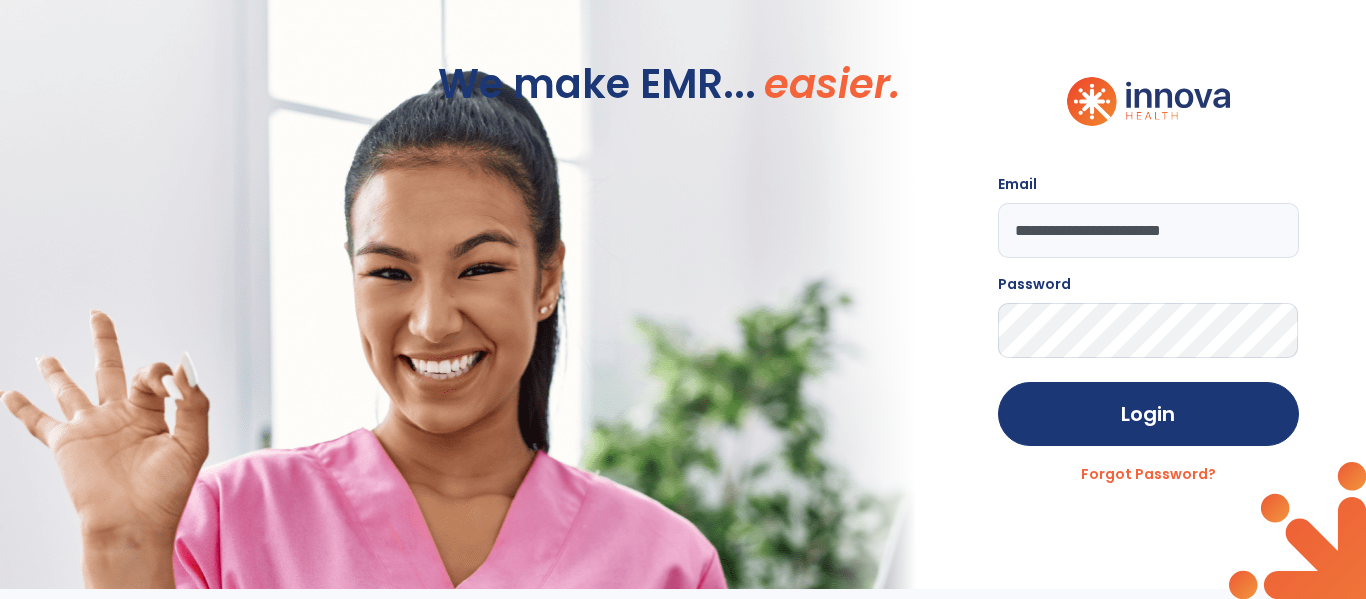 click on "Login" 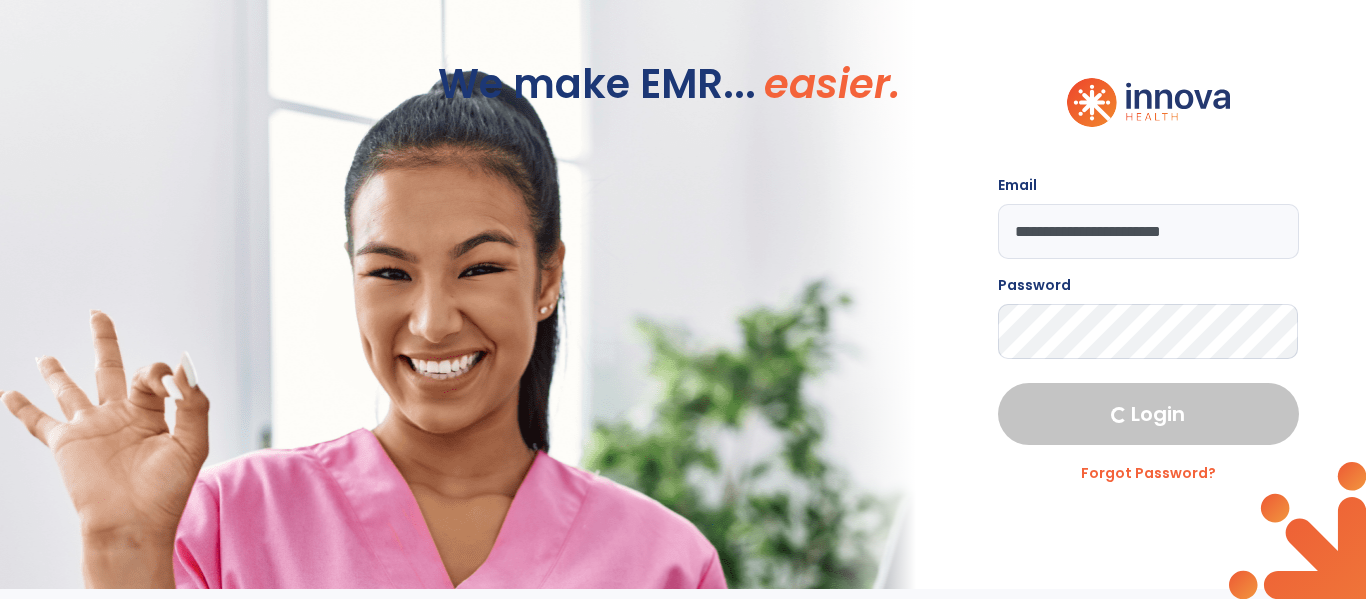 select on "****" 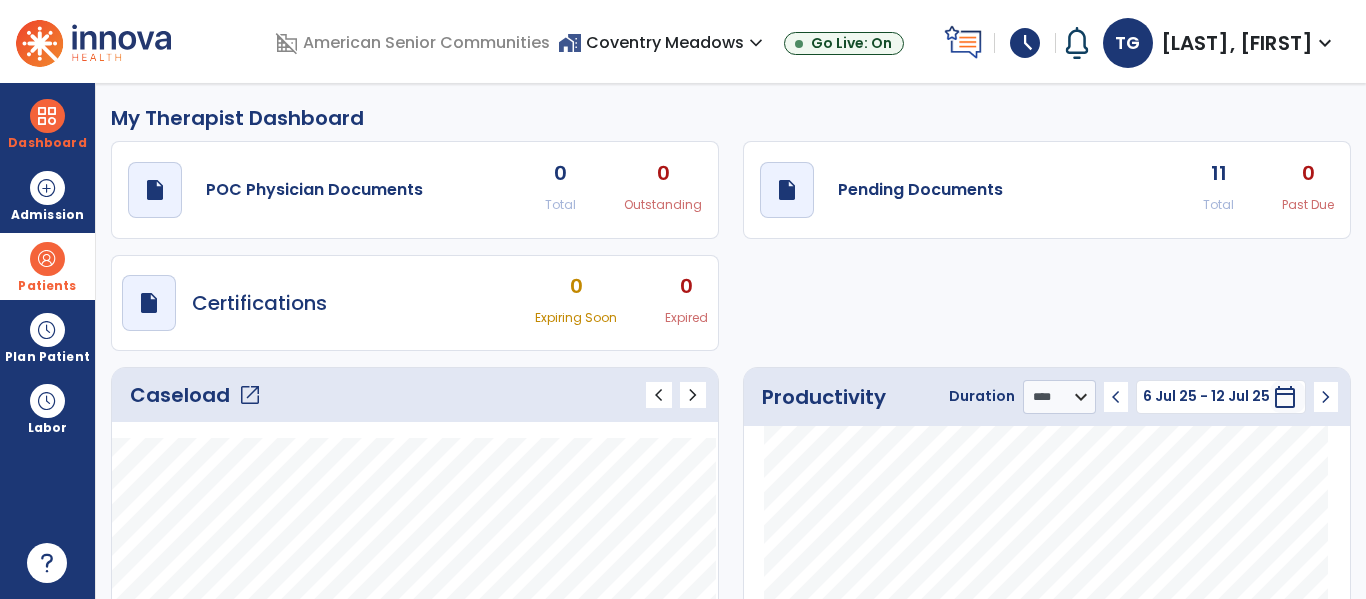 click on "Patients" at bounding box center (47, 266) 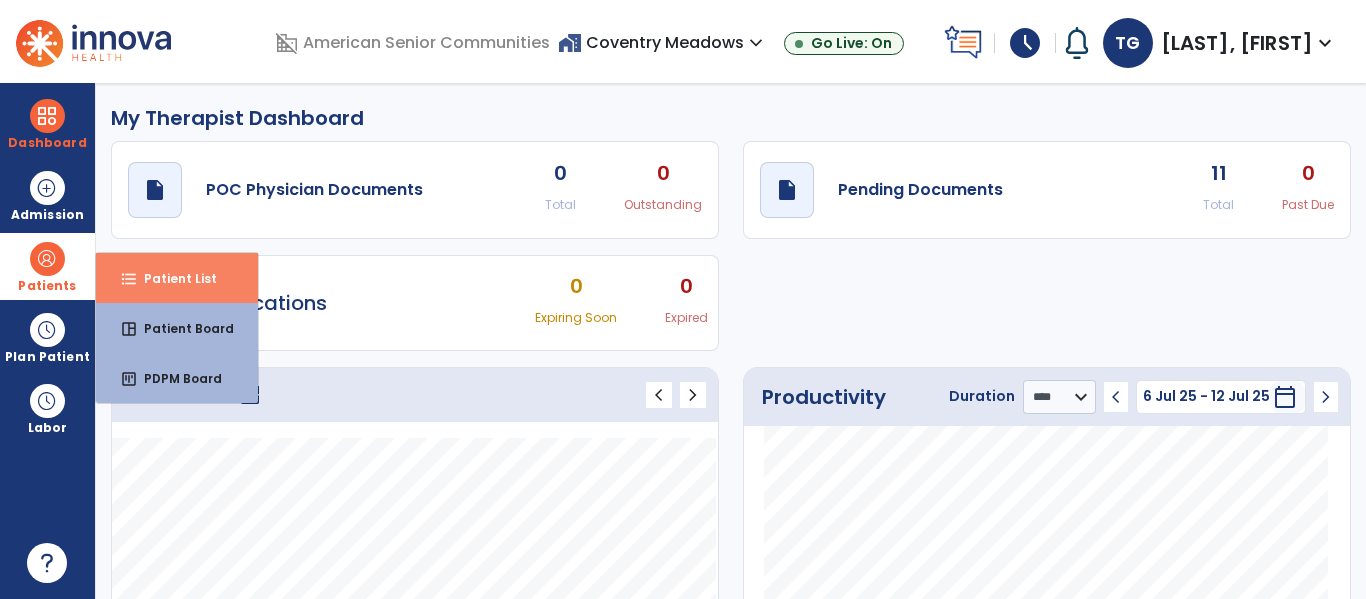 click on "Patient List" at bounding box center [172, 278] 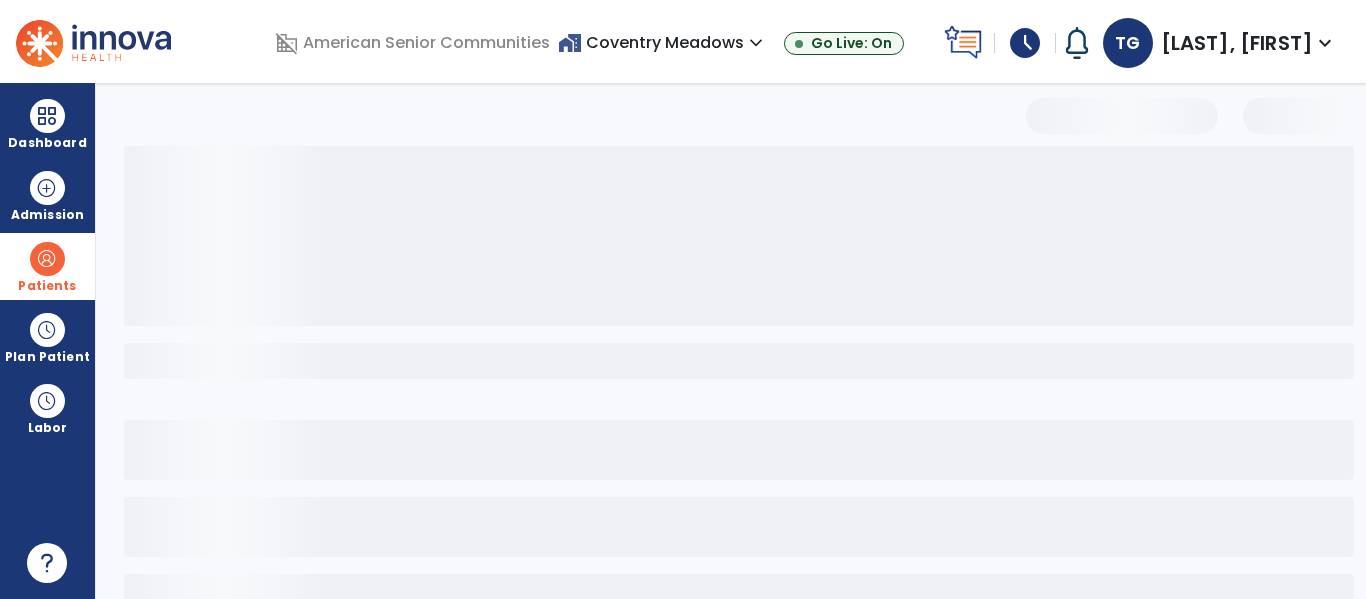 select on "***" 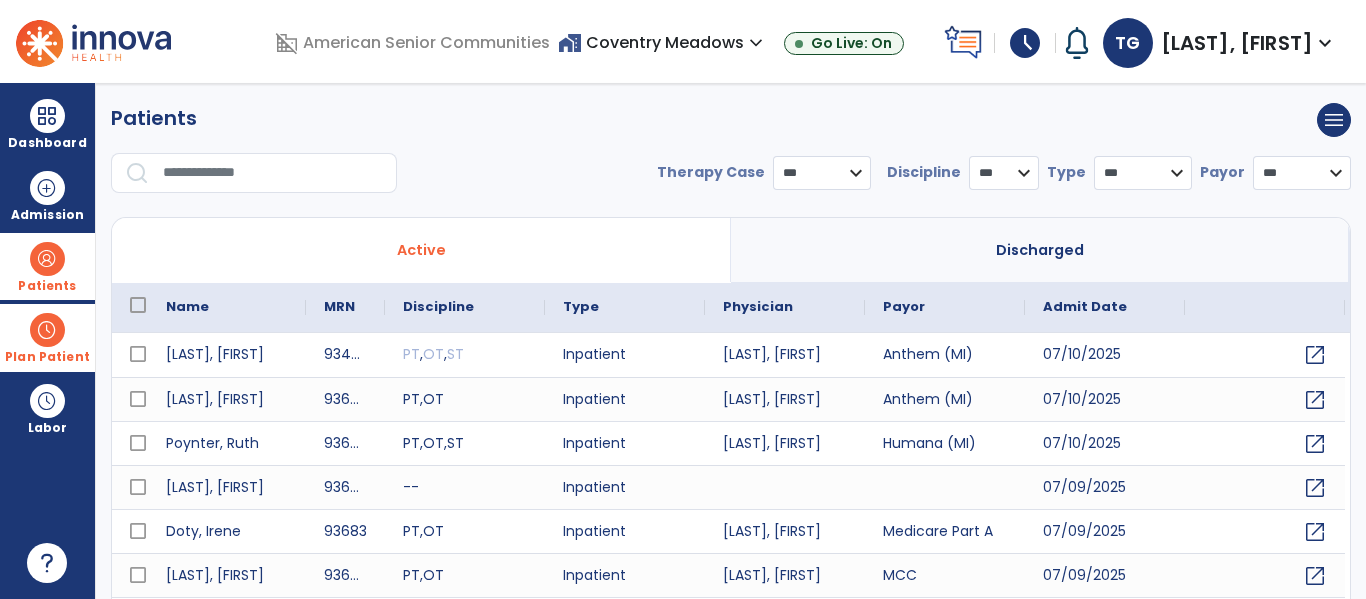 click on "Plan Patient" at bounding box center (47, 266) 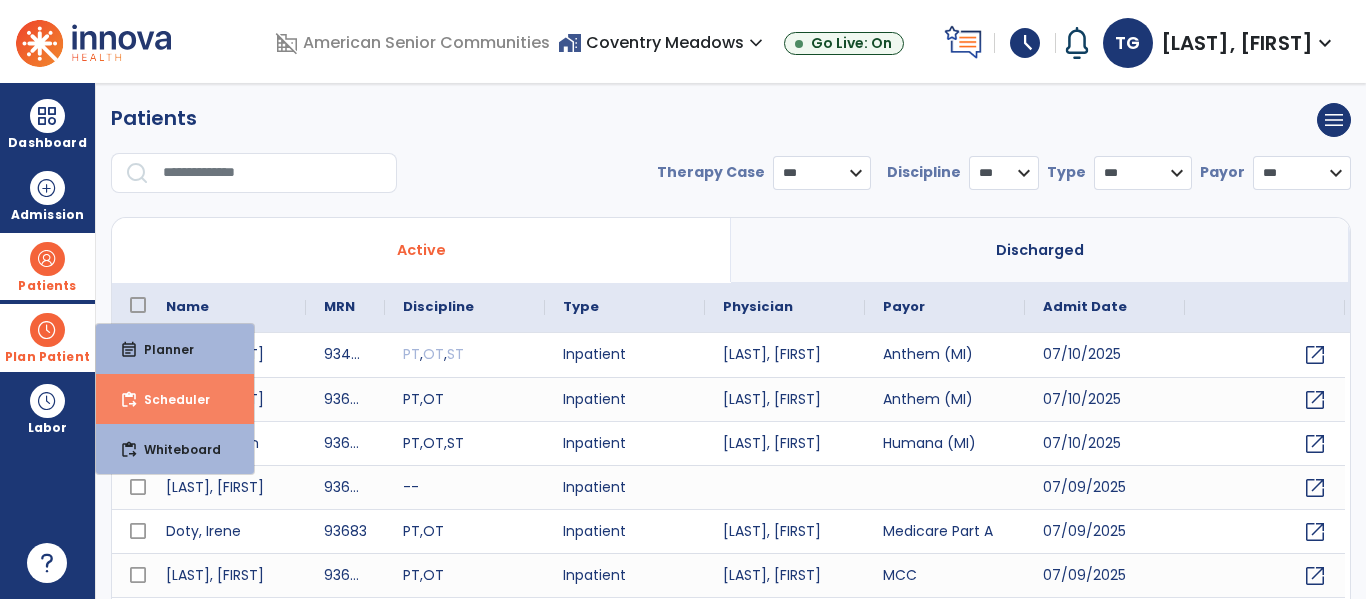 click on "Scheduler" at bounding box center (169, 399) 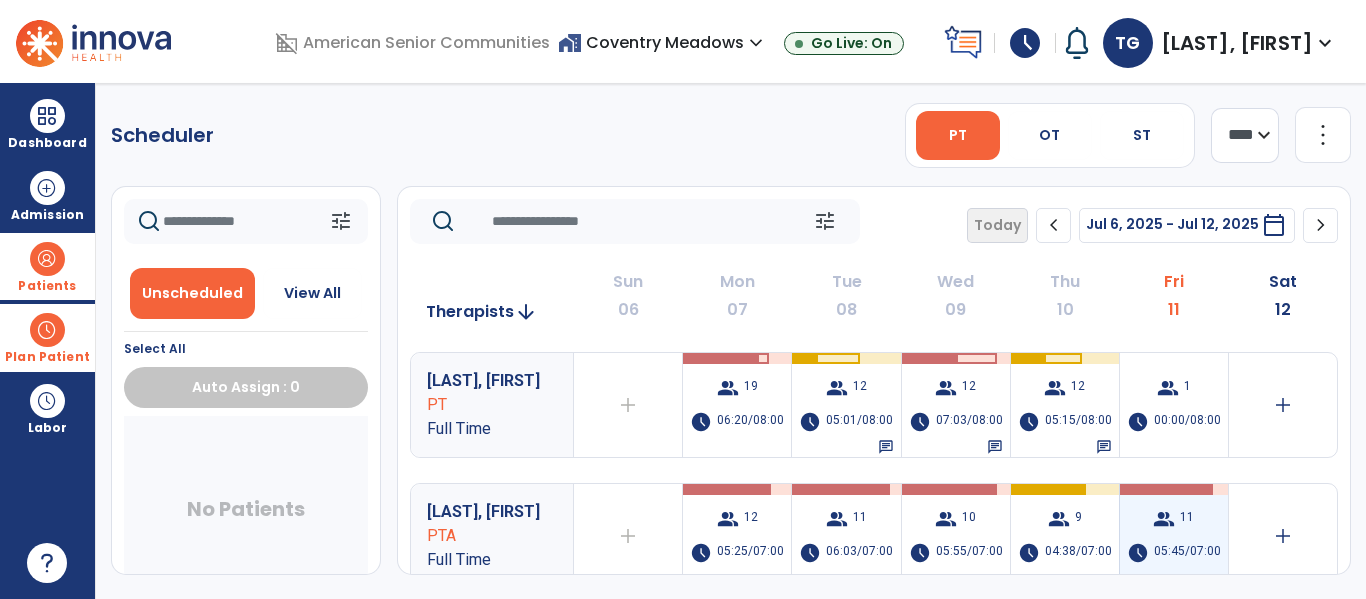 scroll, scrollTop: 27, scrollLeft: 0, axis: vertical 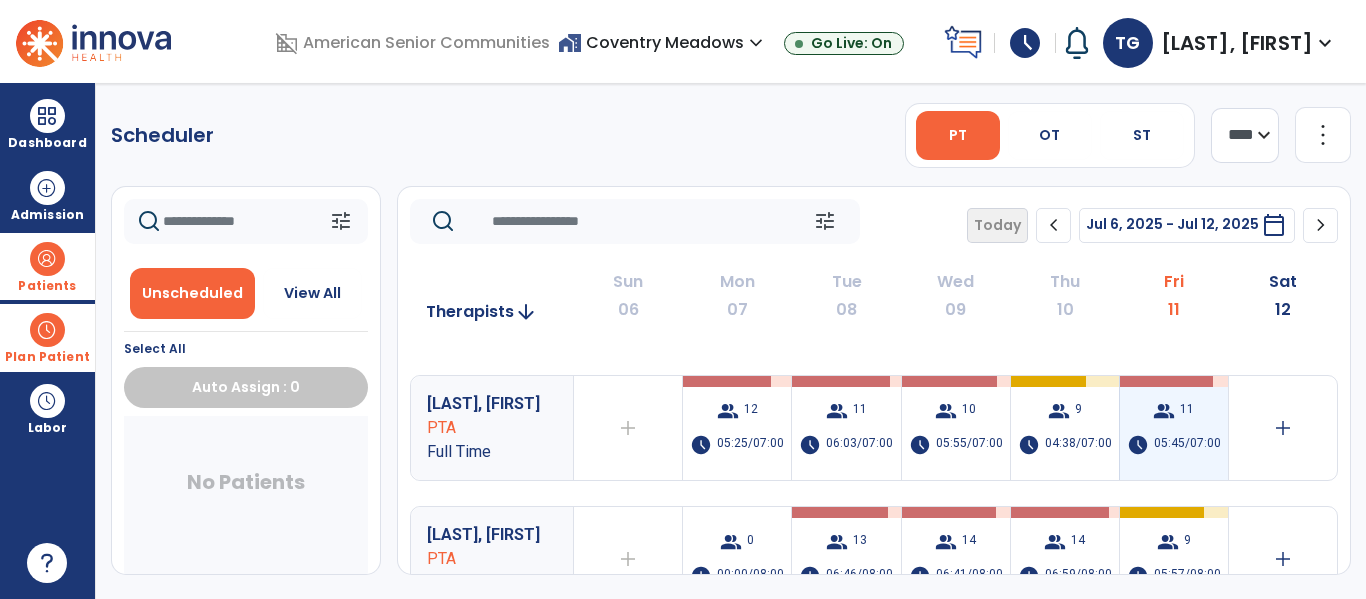 click on "05:45/07:00" at bounding box center (1187, 445) 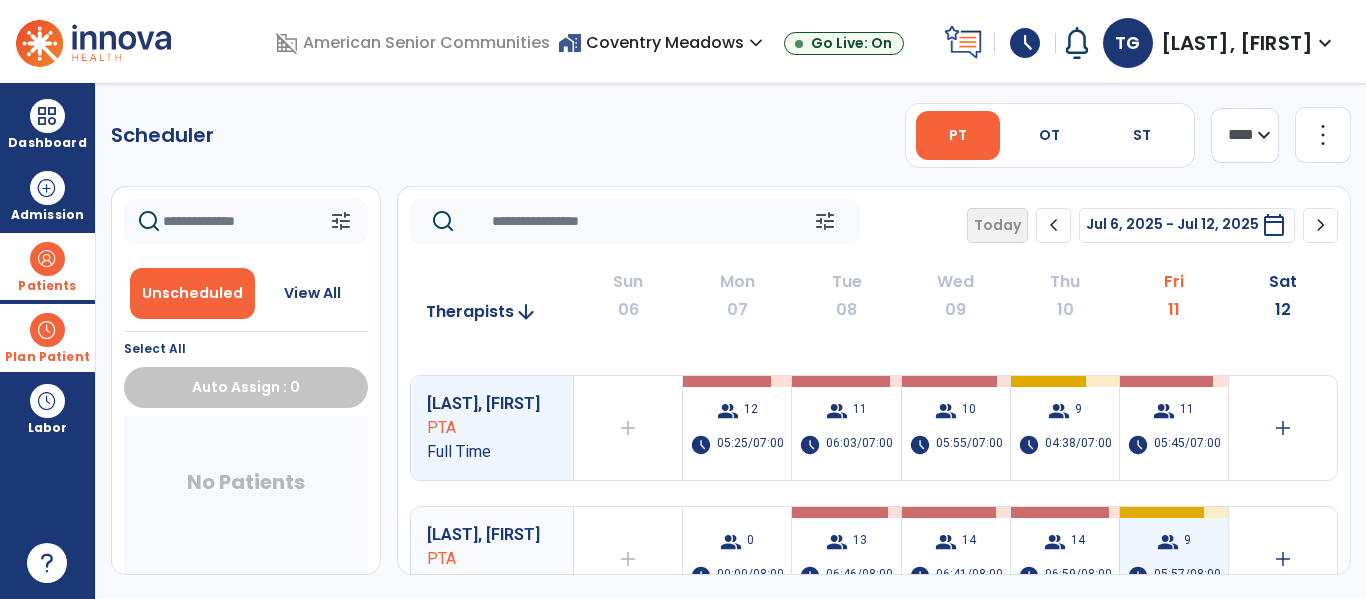 click on "9" at bounding box center (1187, 542) 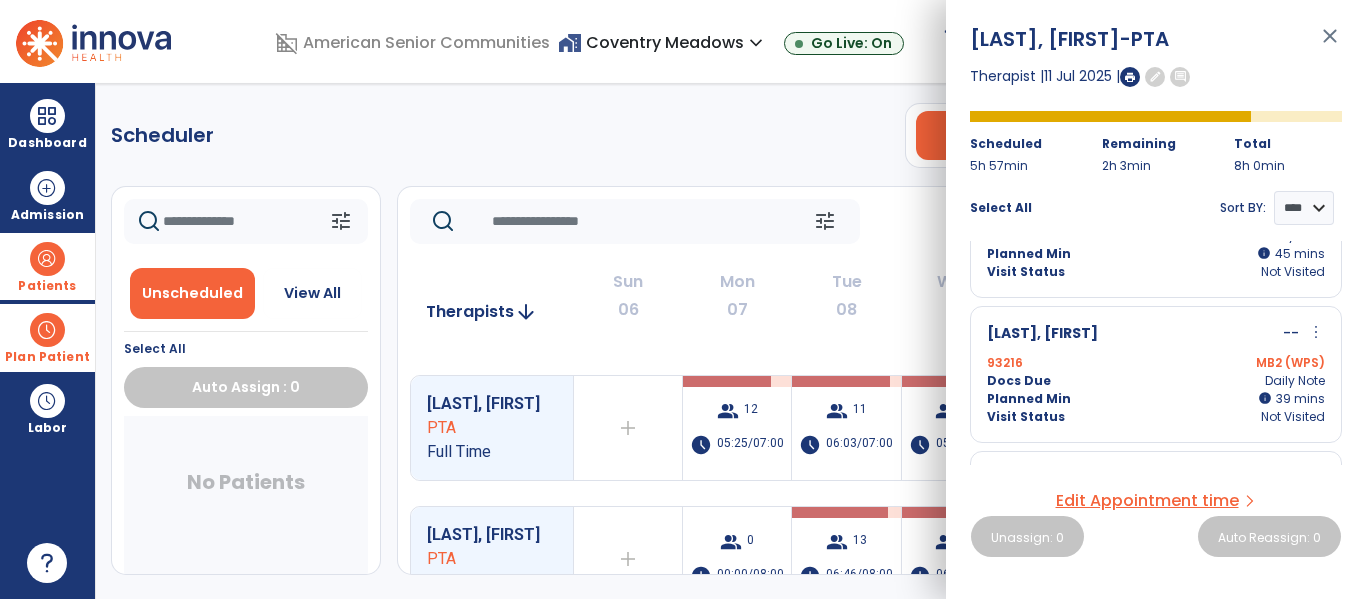 scroll, scrollTop: 524, scrollLeft: 0, axis: vertical 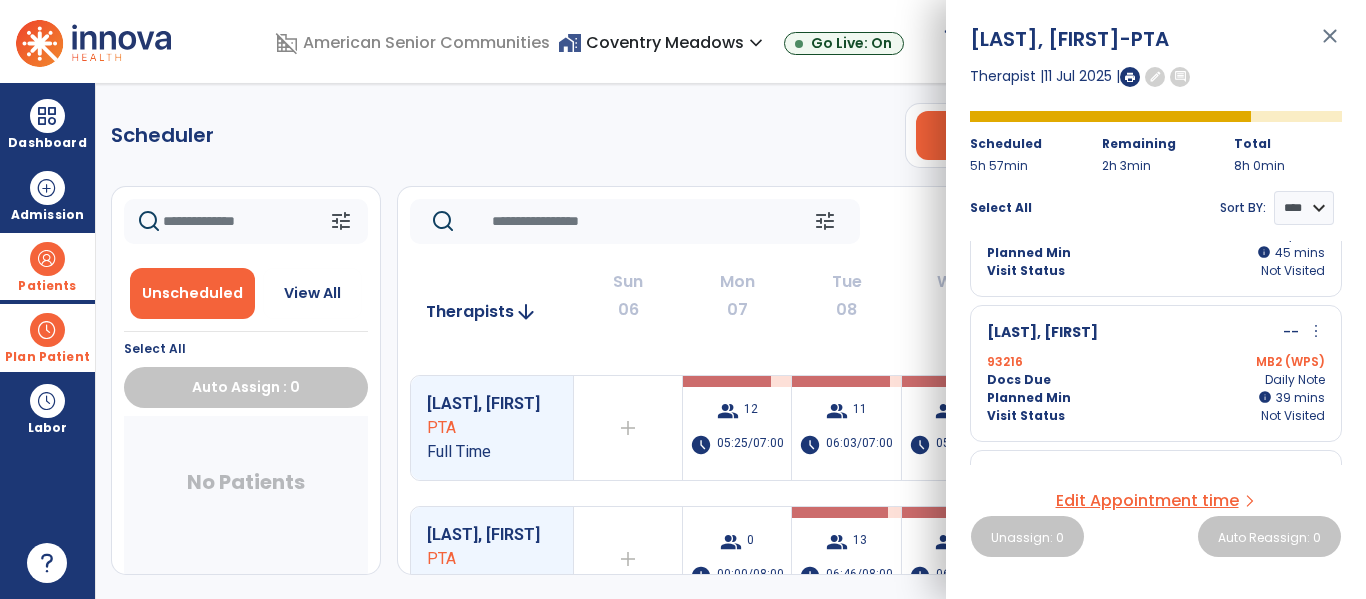 click on "Scheduler   PT   OT   ST  **** *** more_vert  Manage Labor   View All Therapists   Print" 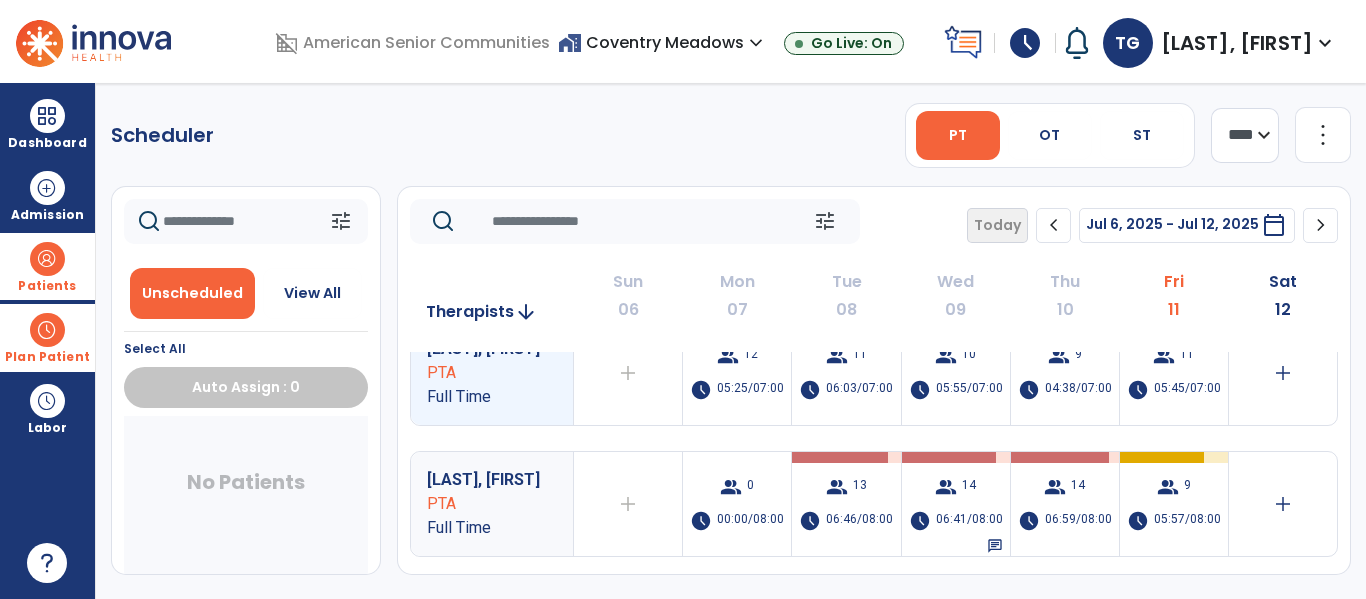 scroll, scrollTop: 162, scrollLeft: 0, axis: vertical 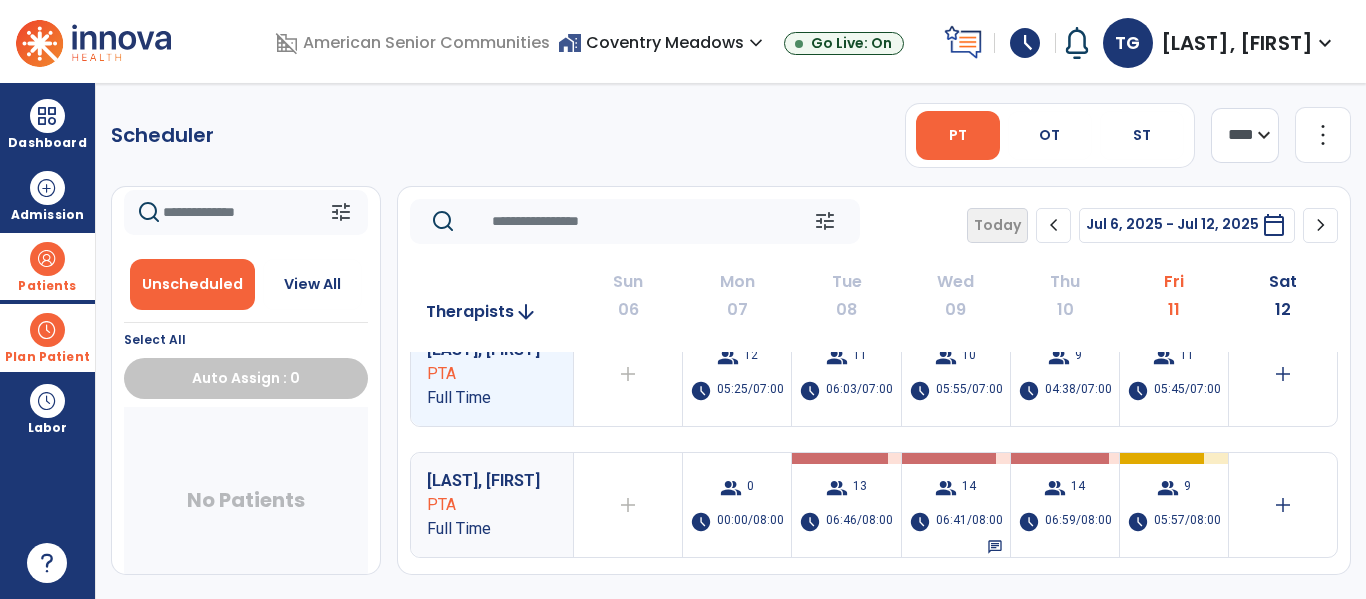 click on "tune   Unscheduled   View All  Select All  Auto Assign : 0  No Patients" 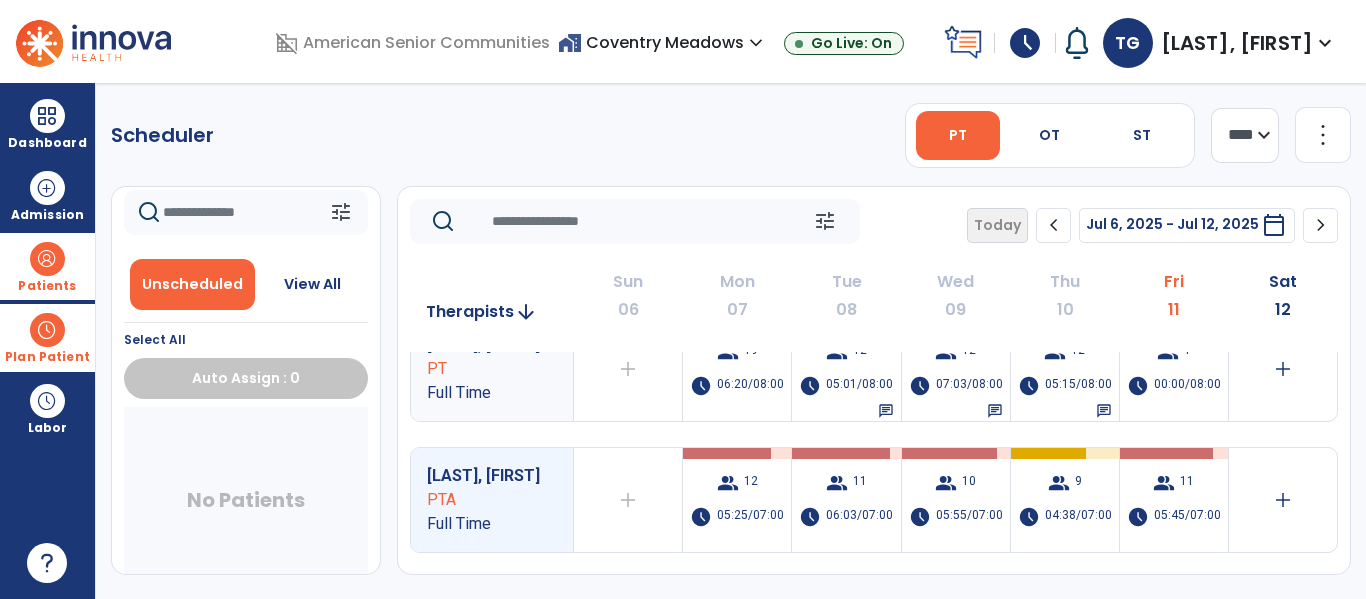 scroll, scrollTop: 0, scrollLeft: 0, axis: both 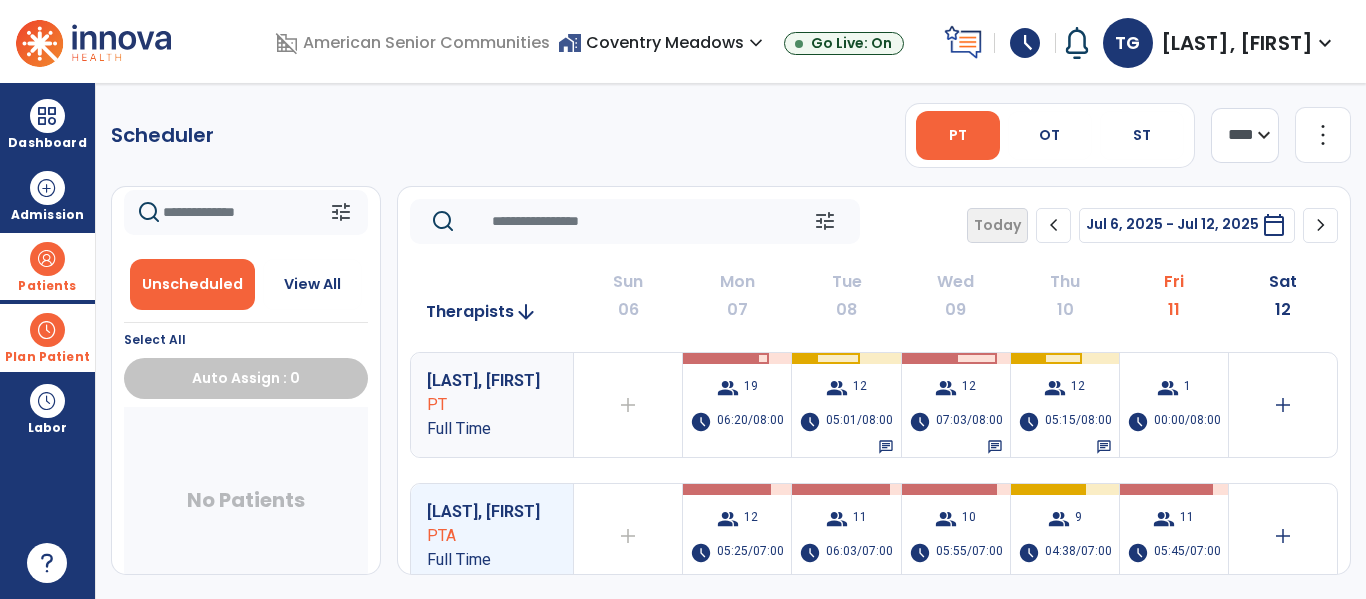 click on "Patients" at bounding box center [47, 266] 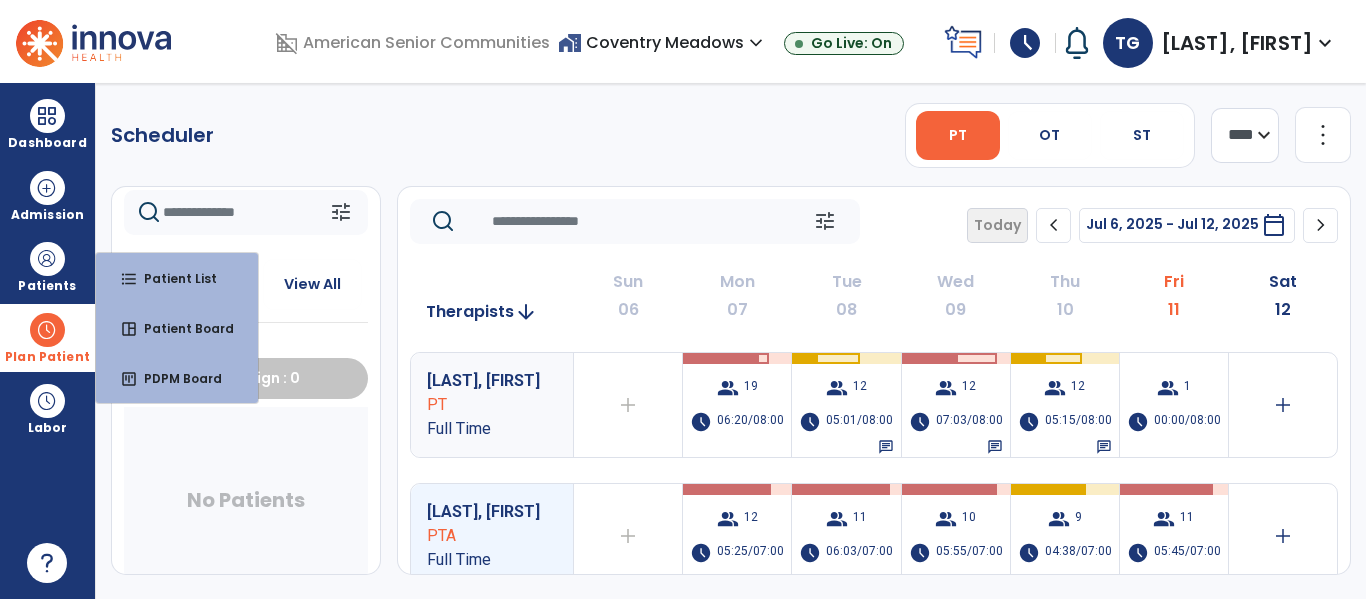 click 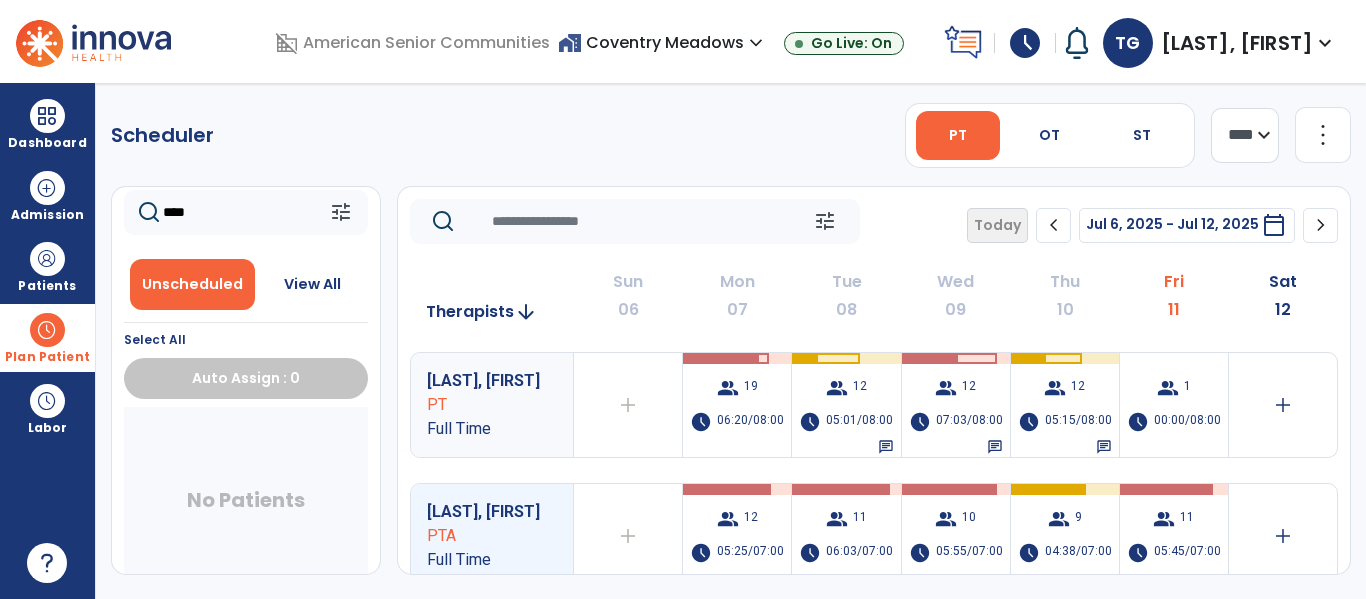 type on "****" 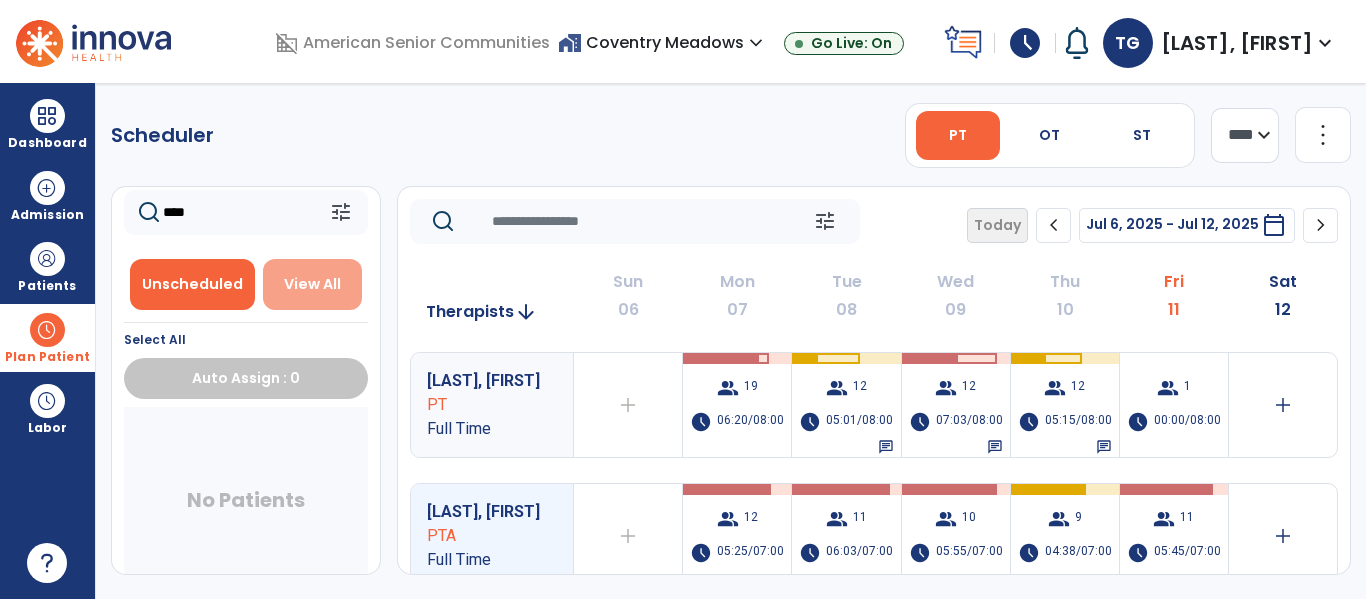 click on "View All" at bounding box center [312, 284] 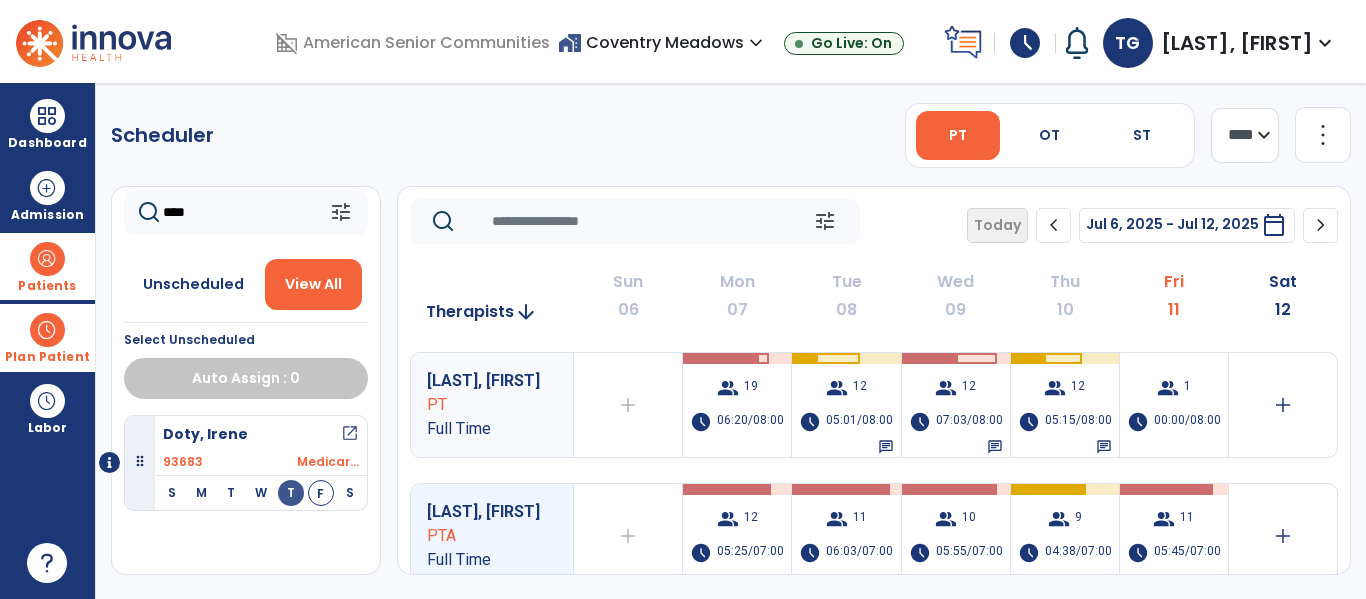 click on "Patients" at bounding box center [47, 286] 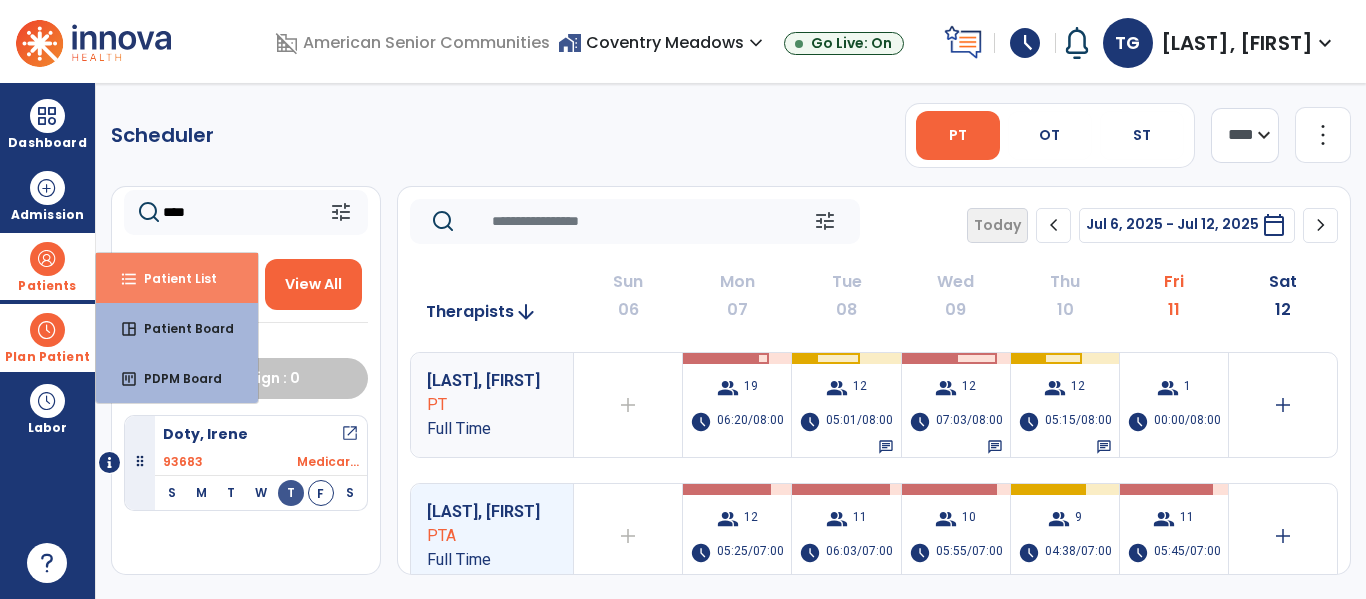 click on "format_list_bulleted  Patient List" at bounding box center (177, 278) 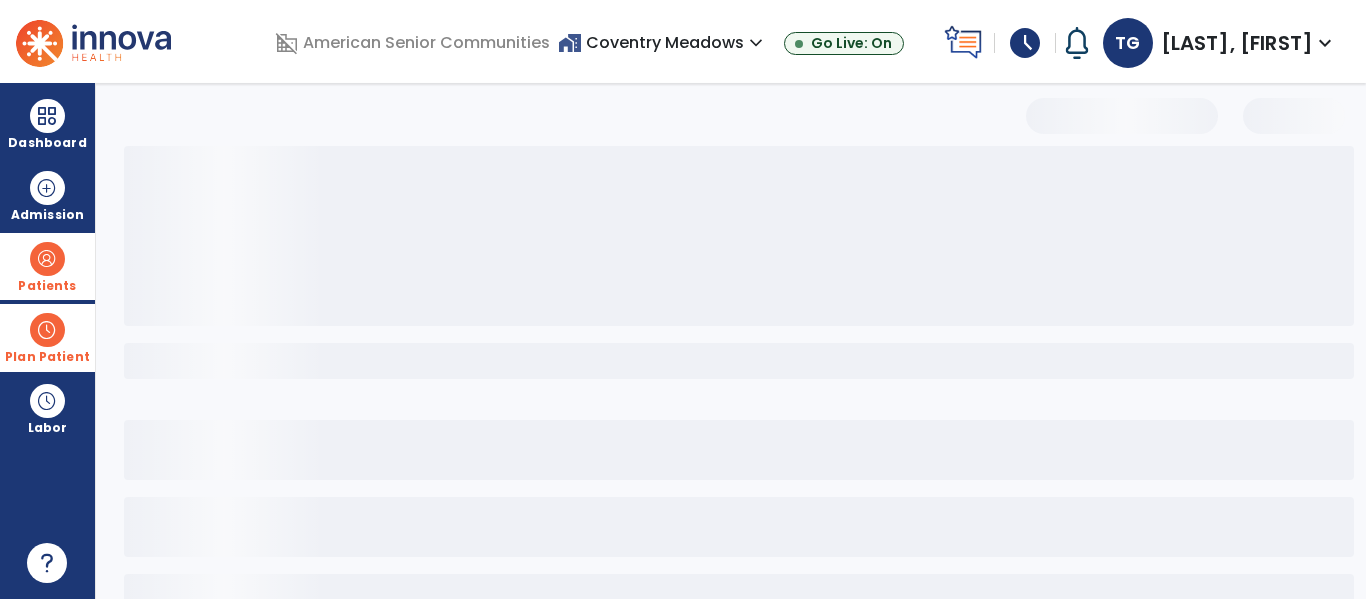 select on "***" 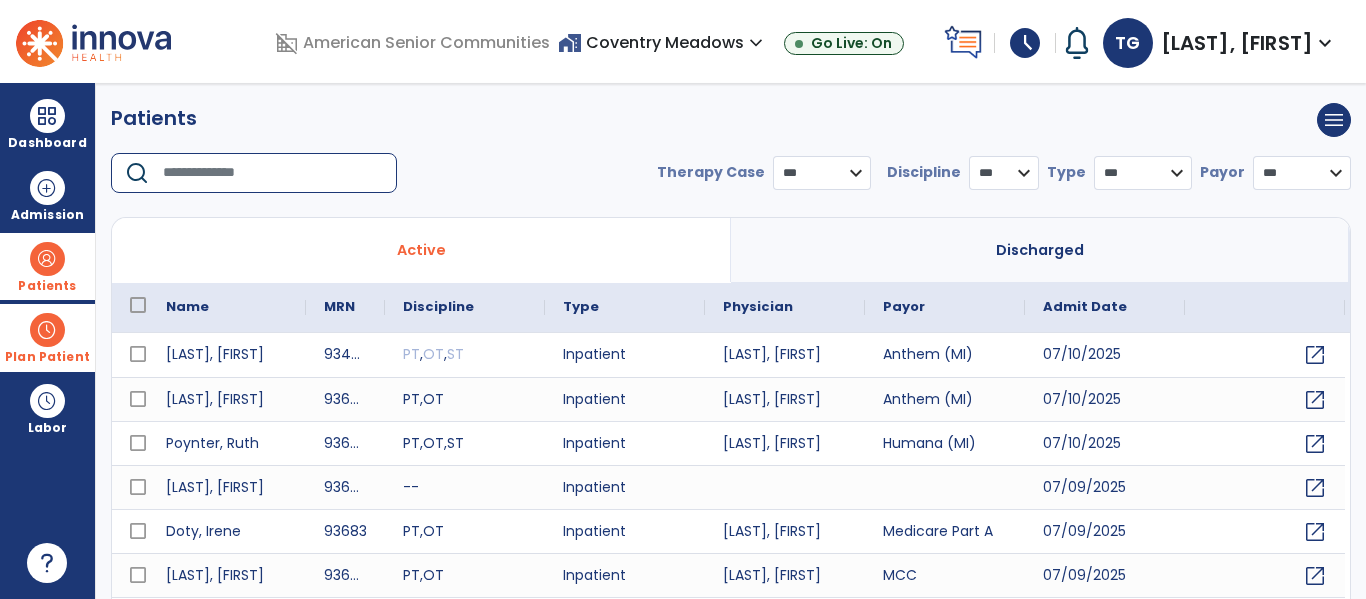 click at bounding box center [273, 173] 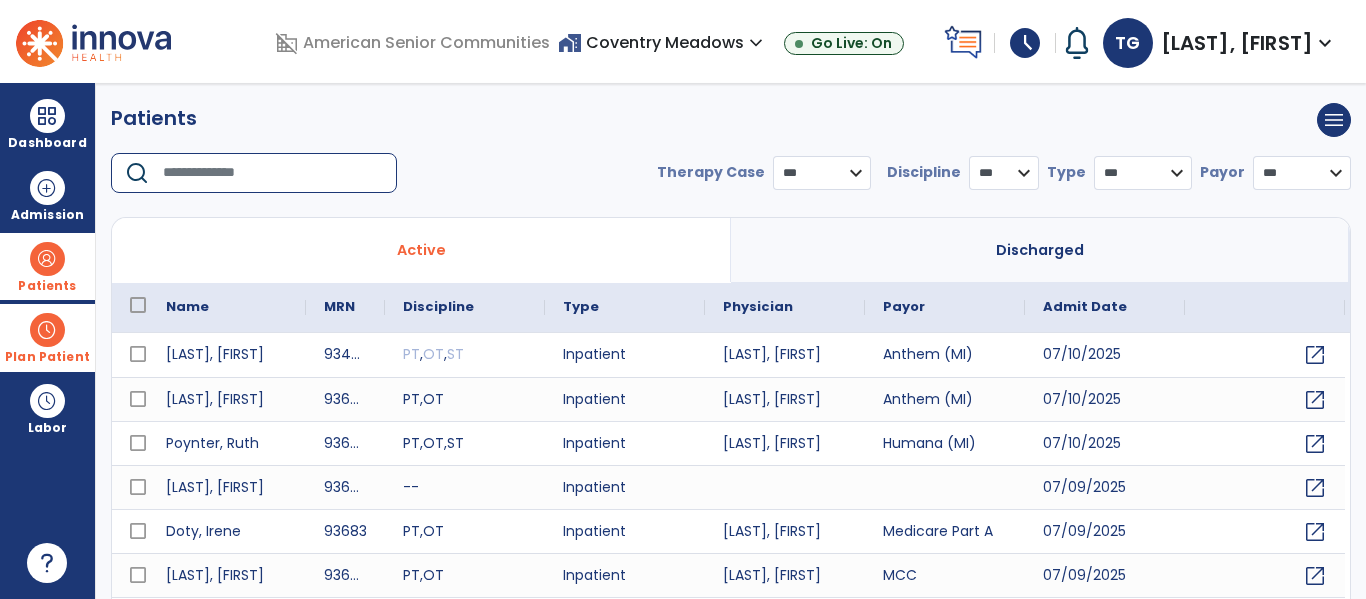 click at bounding box center [273, 173] 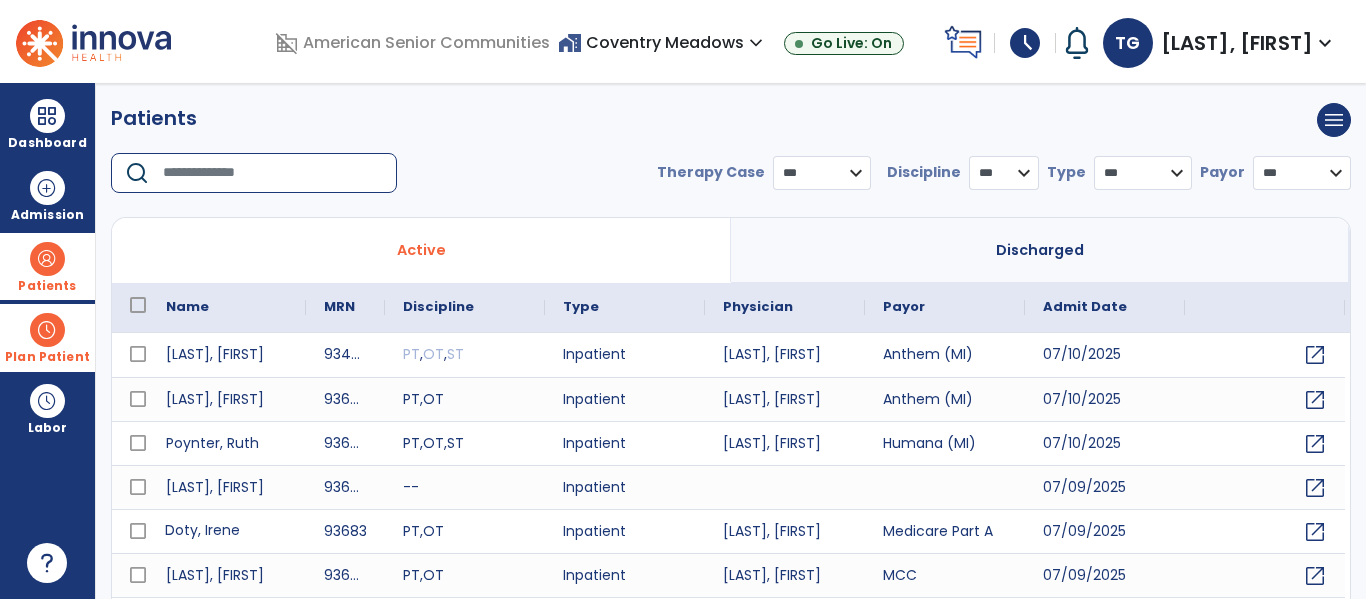 click on "Doty, Irene" at bounding box center (227, 531) 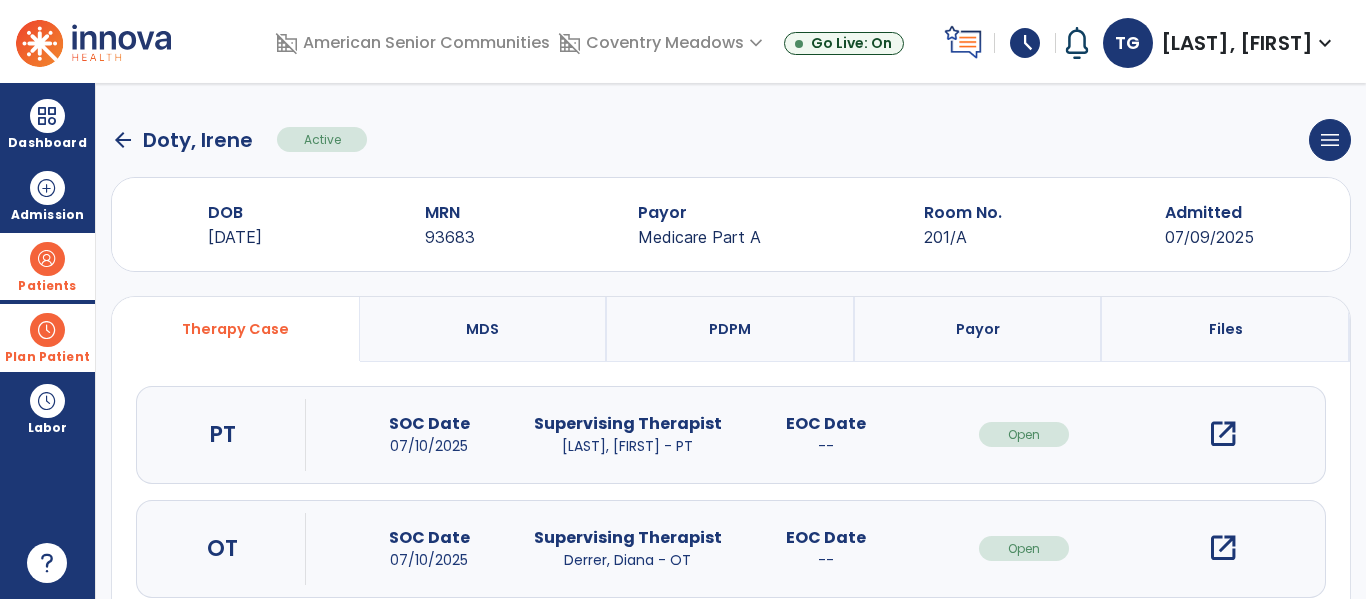click on "open_in_new" at bounding box center (1223, 434) 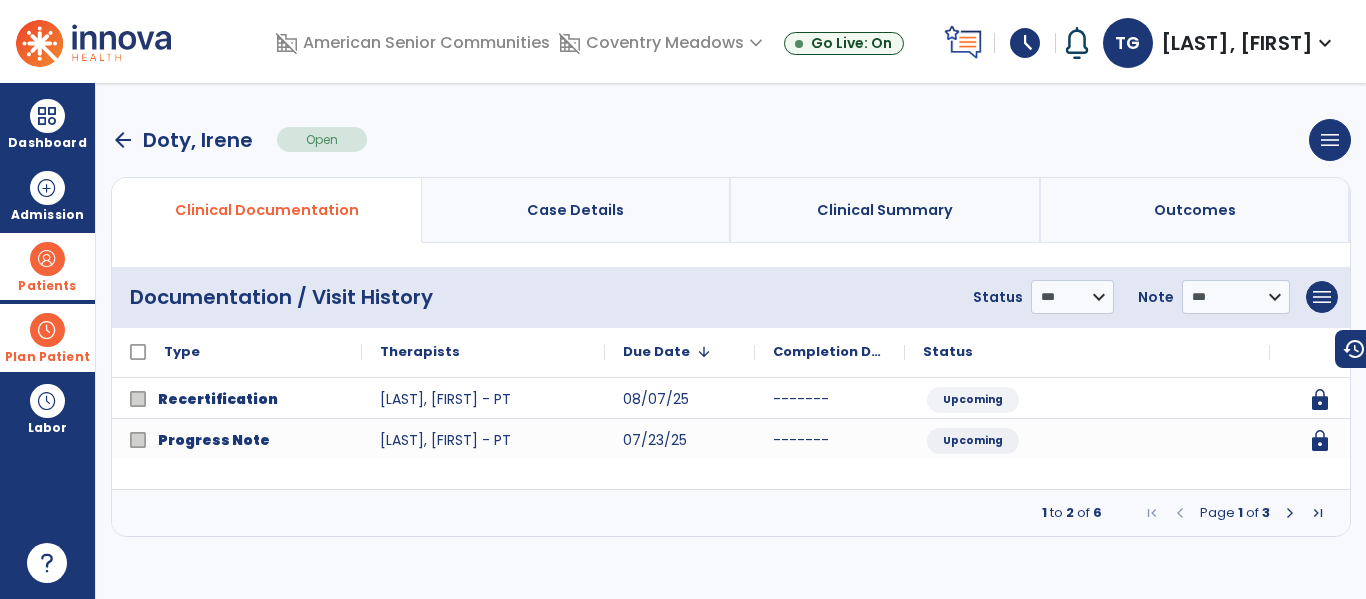 click at bounding box center (1290, 513) 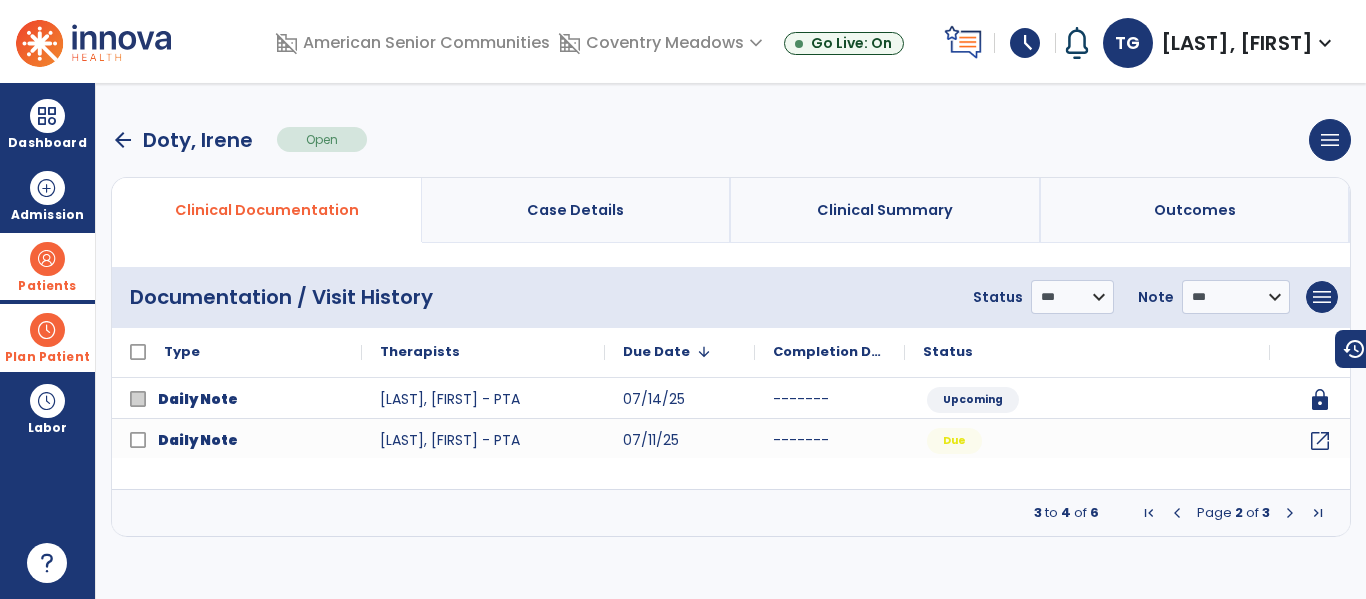 click at bounding box center [1290, 513] 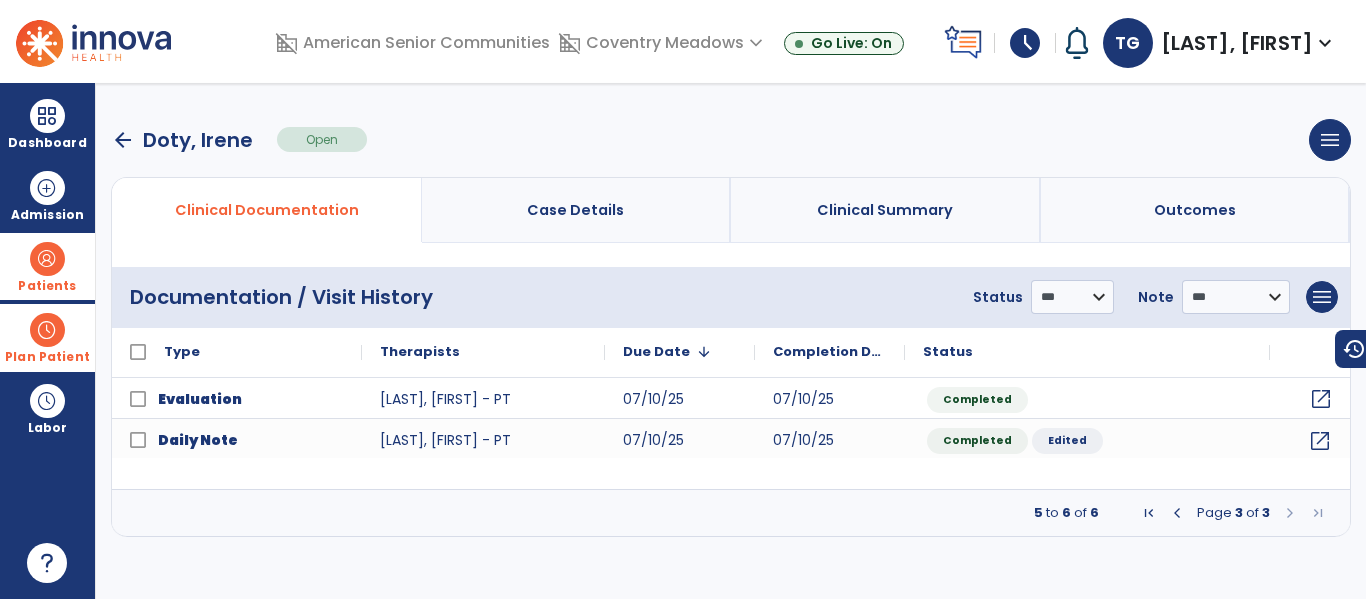 click on "open_in_new" 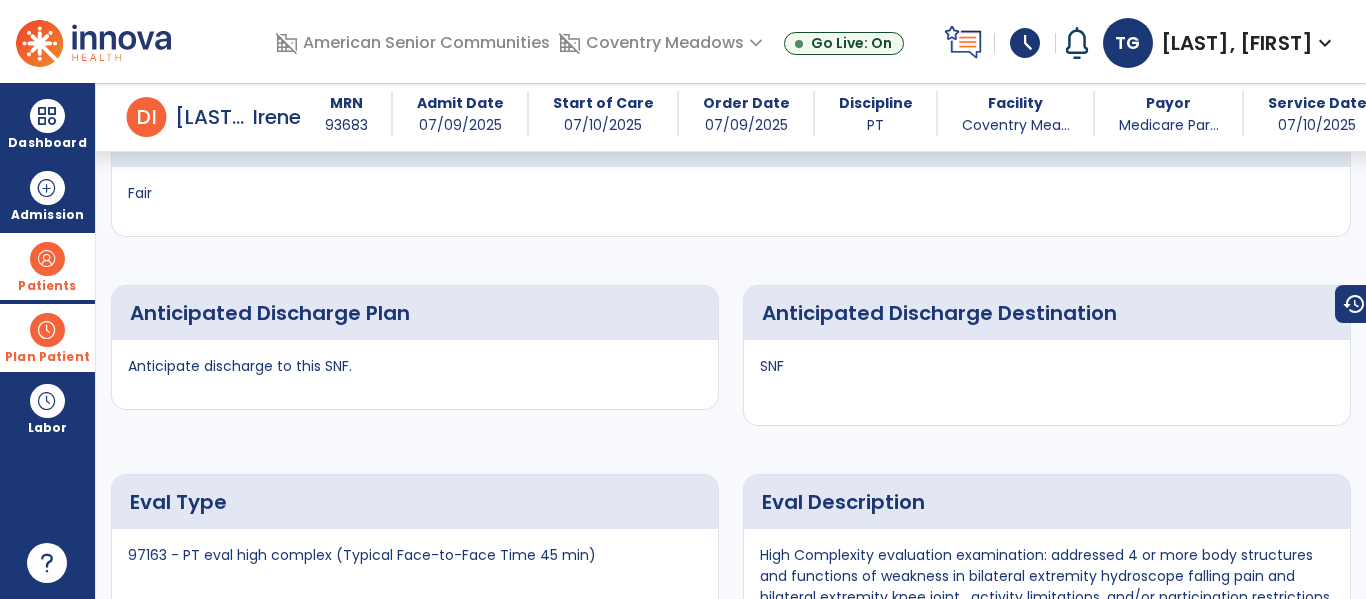 scroll, scrollTop: 8324, scrollLeft: 0, axis: vertical 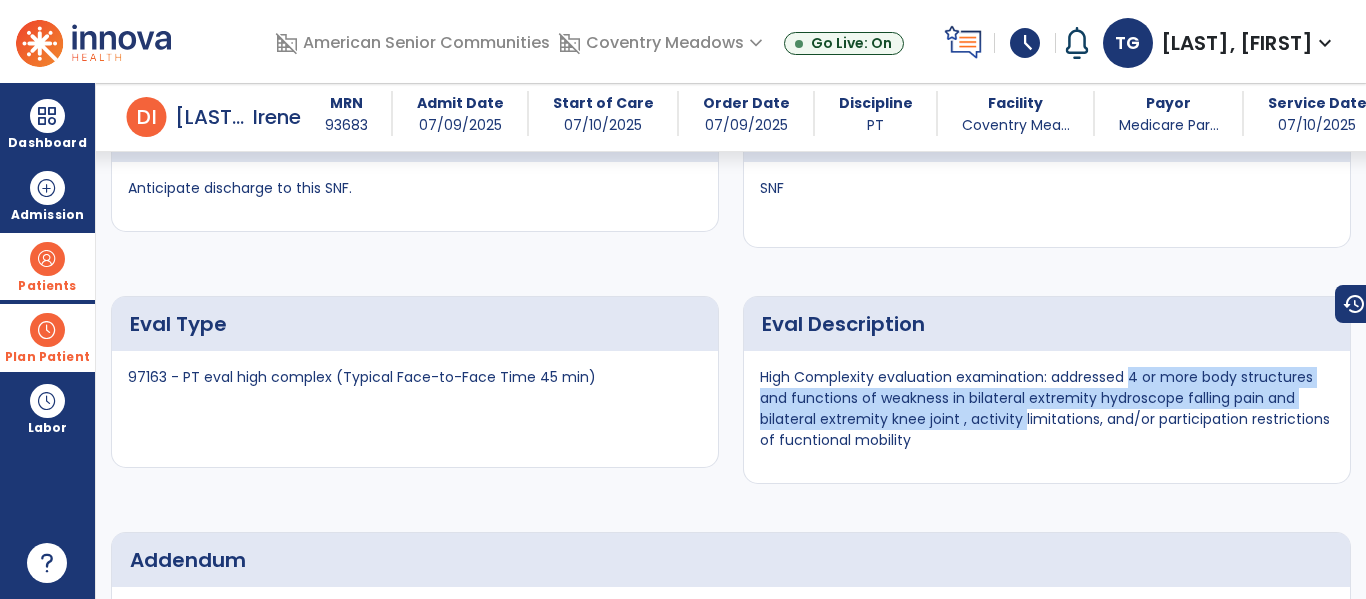 click on "Medical Diagnosis
No.
Code
Description" 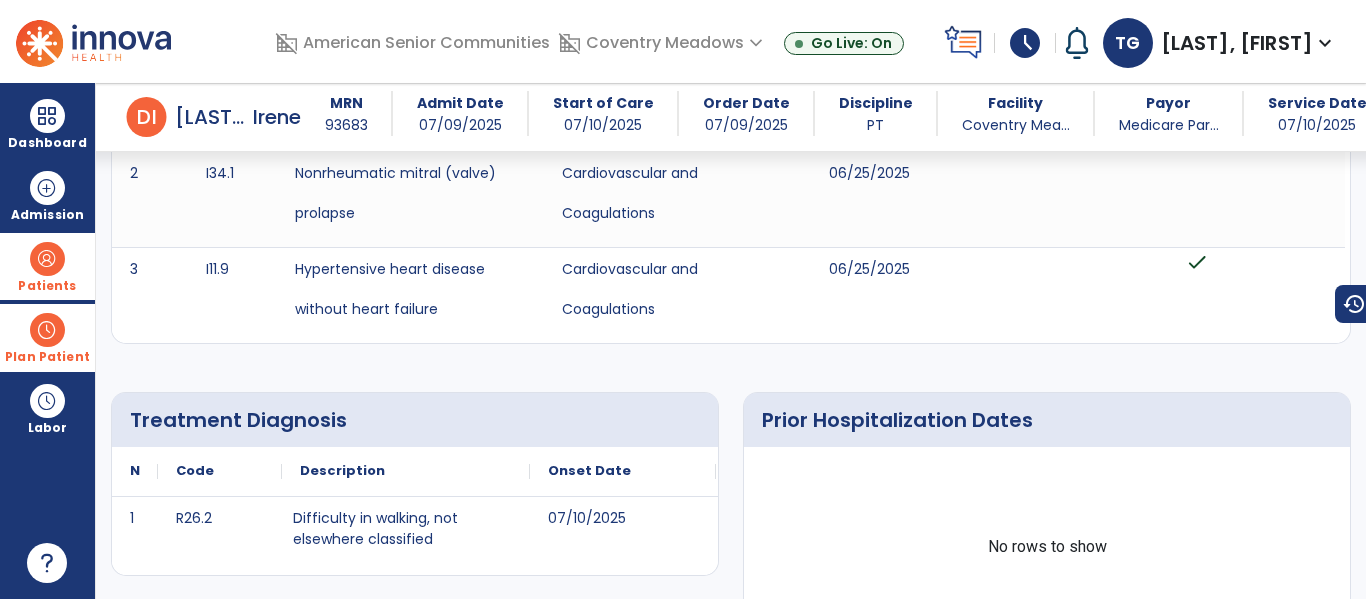 scroll, scrollTop: 0, scrollLeft: 0, axis: both 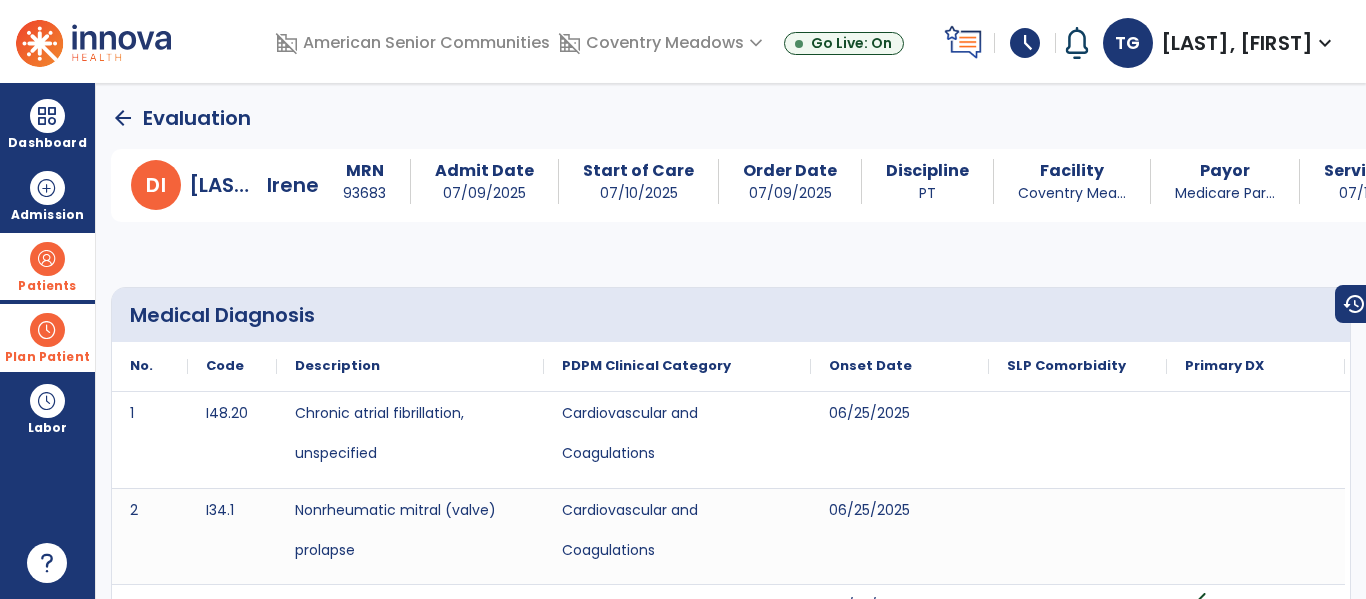 click on "arrow_back" 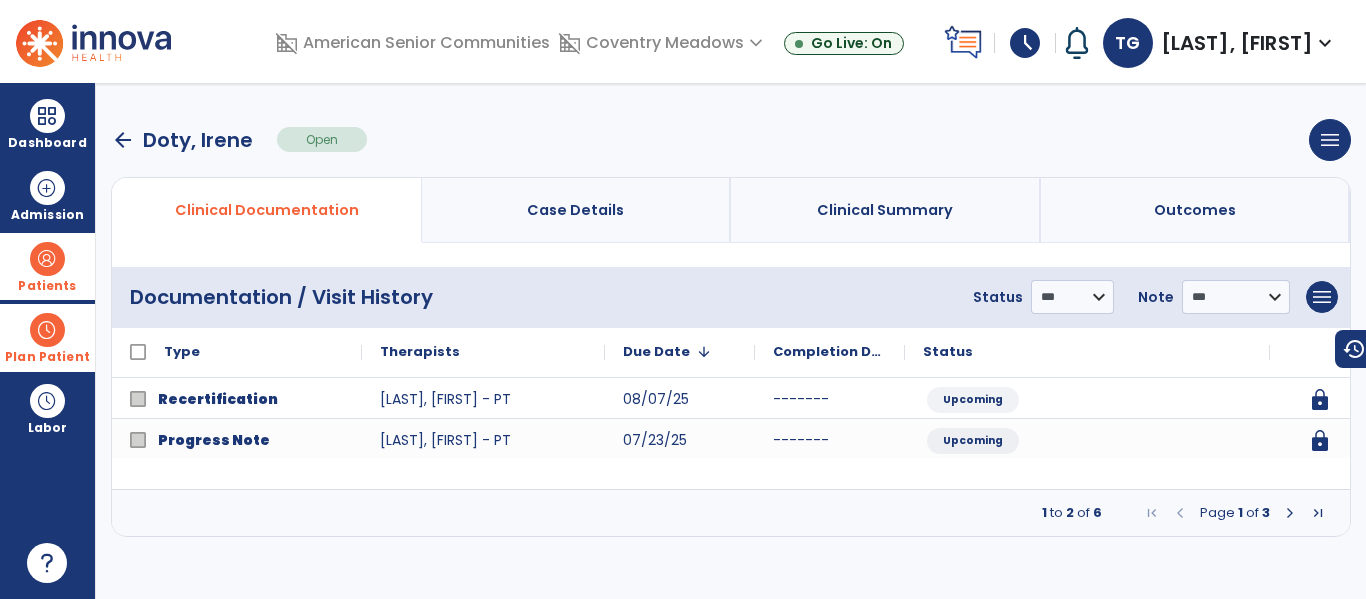 click on "arrow_back" at bounding box center [123, 140] 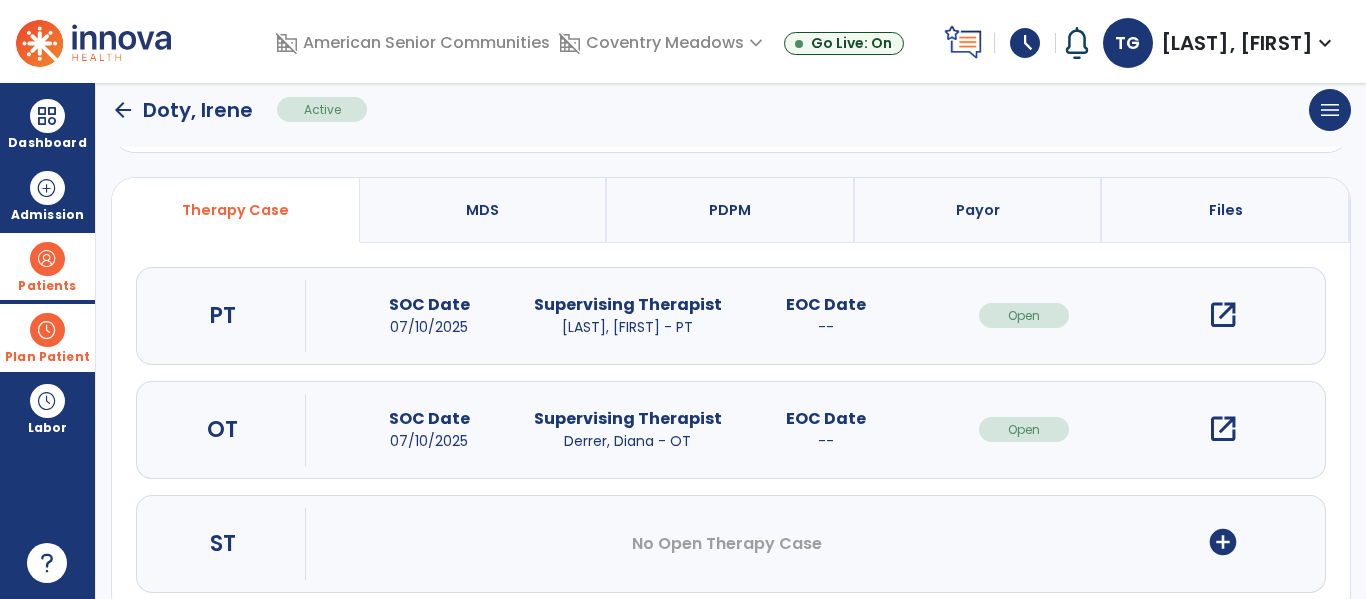 scroll, scrollTop: 162, scrollLeft: 0, axis: vertical 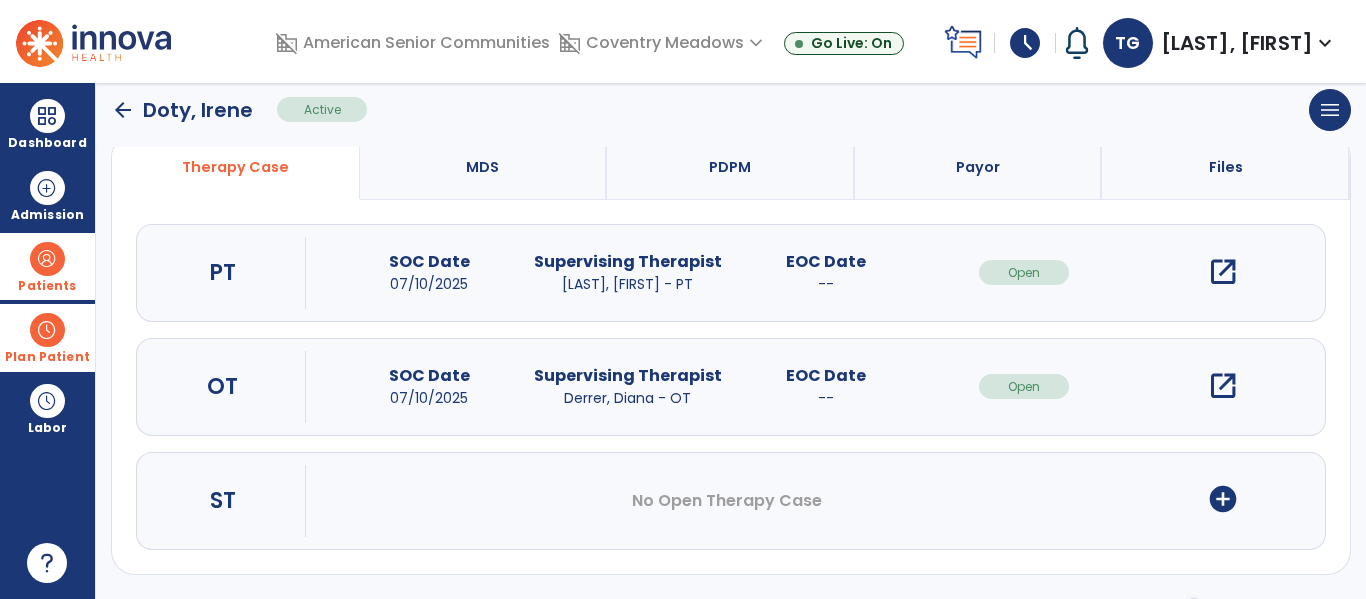 click on "open_in_new" at bounding box center (1223, 386) 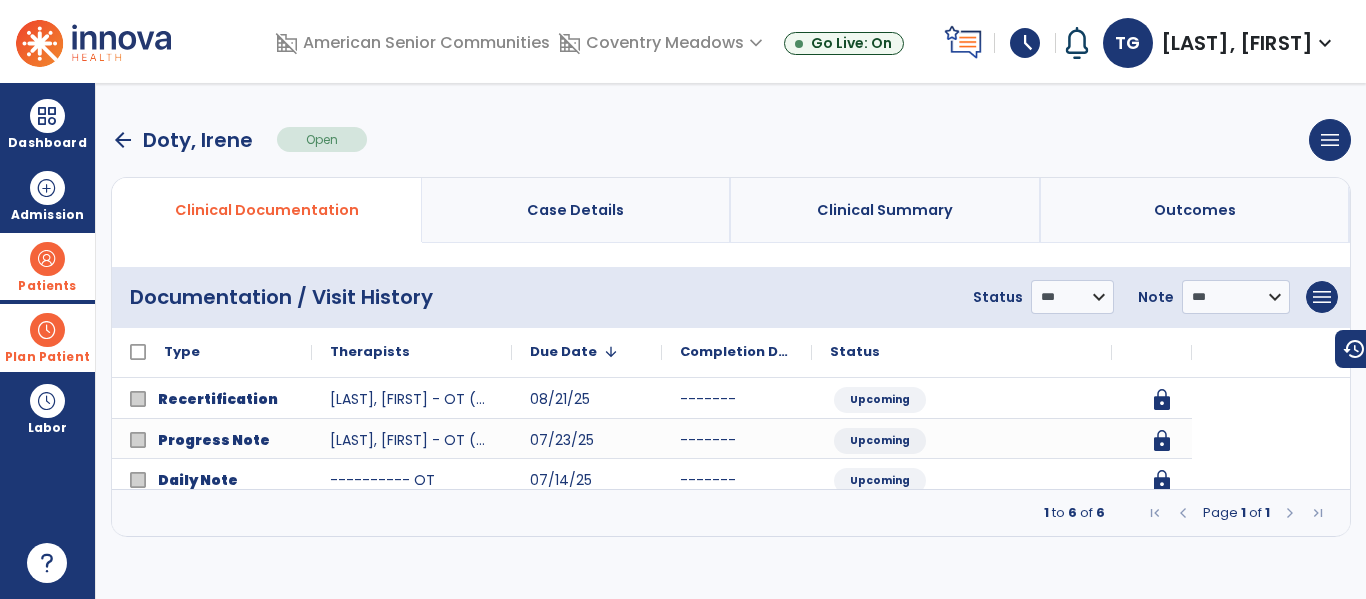 scroll, scrollTop: 0, scrollLeft: 0, axis: both 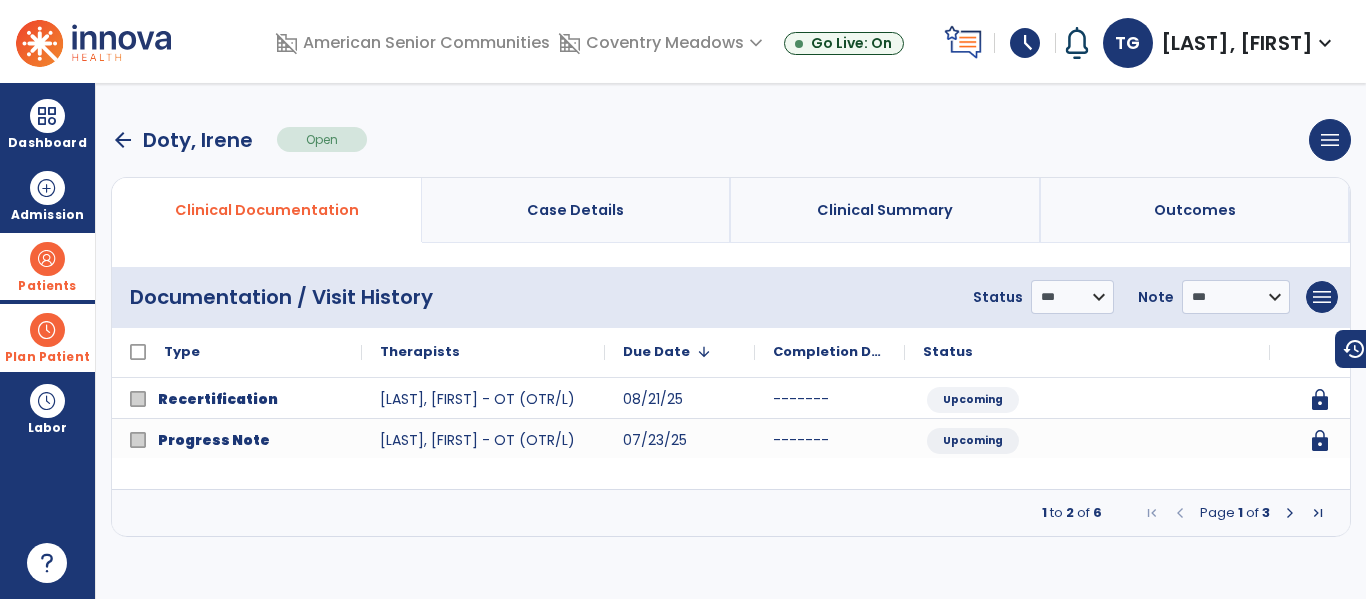 click at bounding box center [1290, 513] 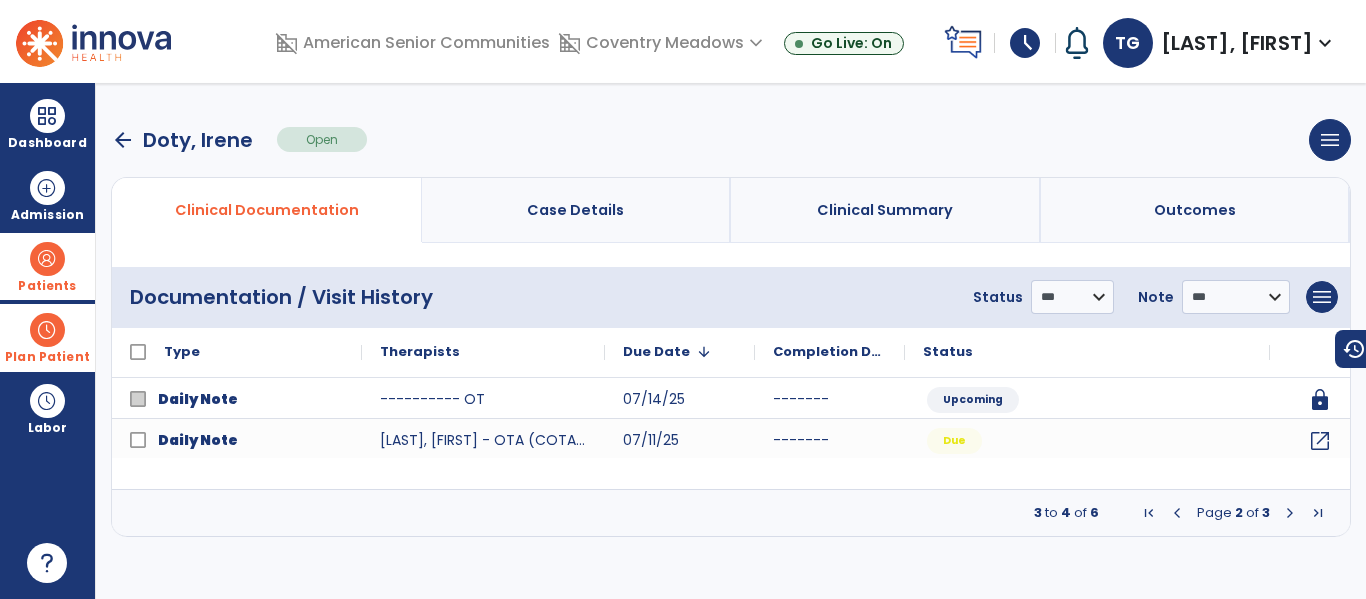 click at bounding box center [1290, 513] 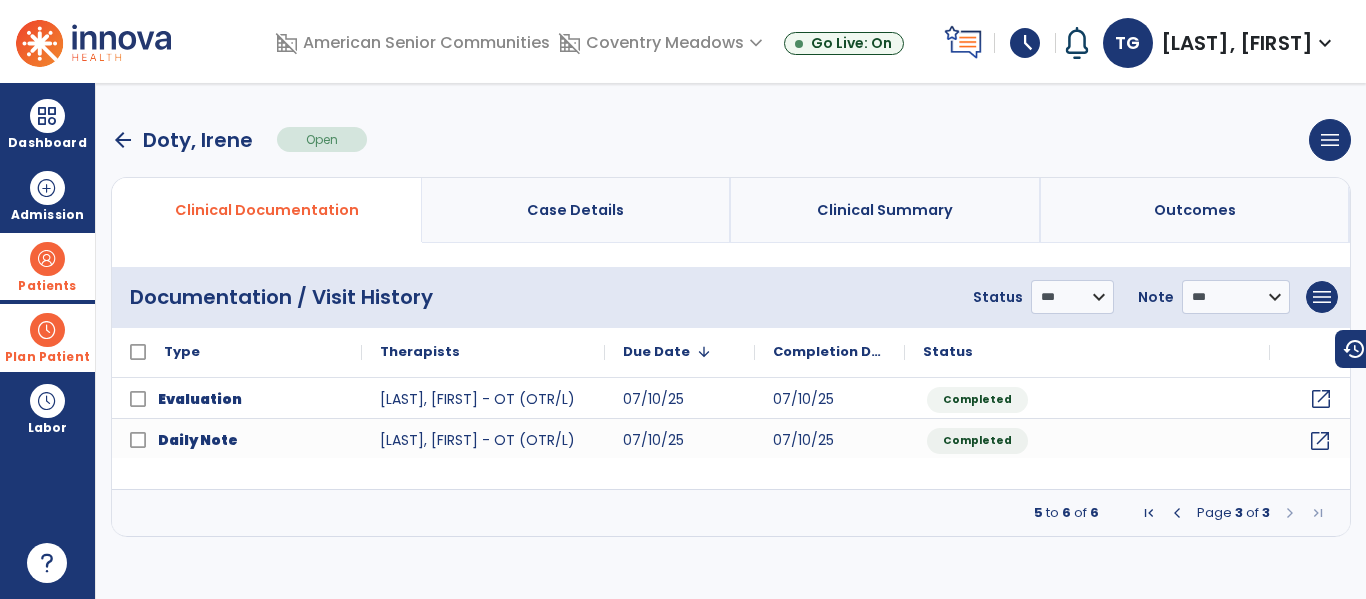 click on "open_in_new" 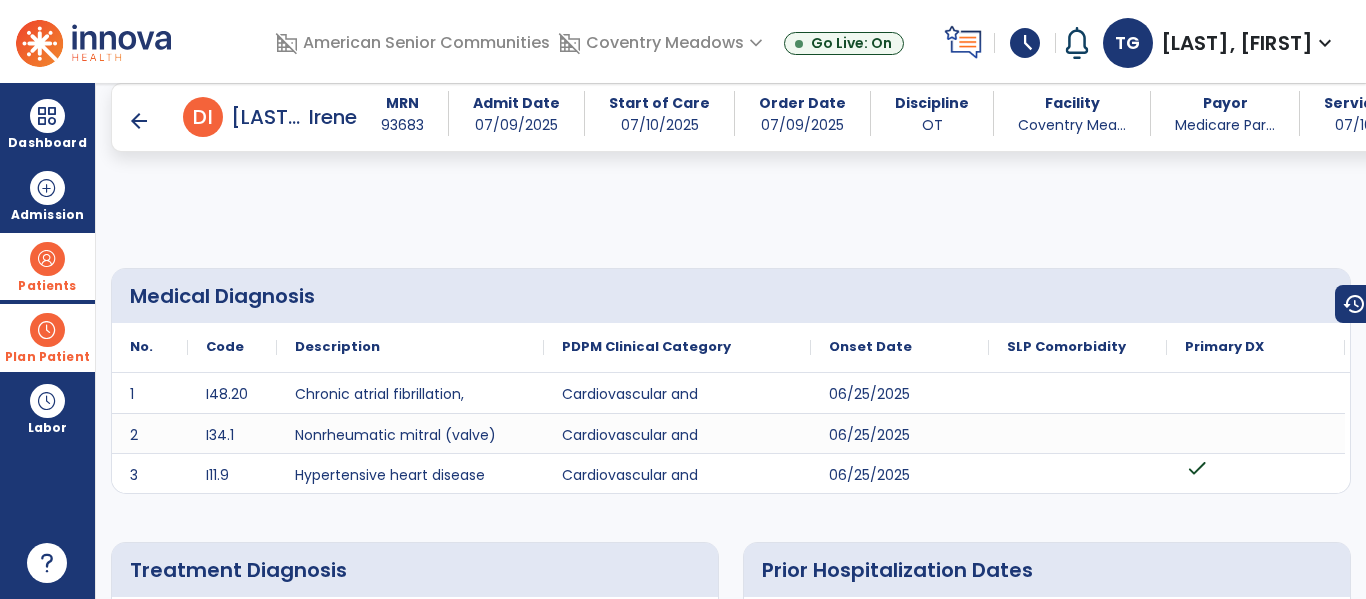 click on "L hip chronic pain" at bounding box center [1092, 1182] 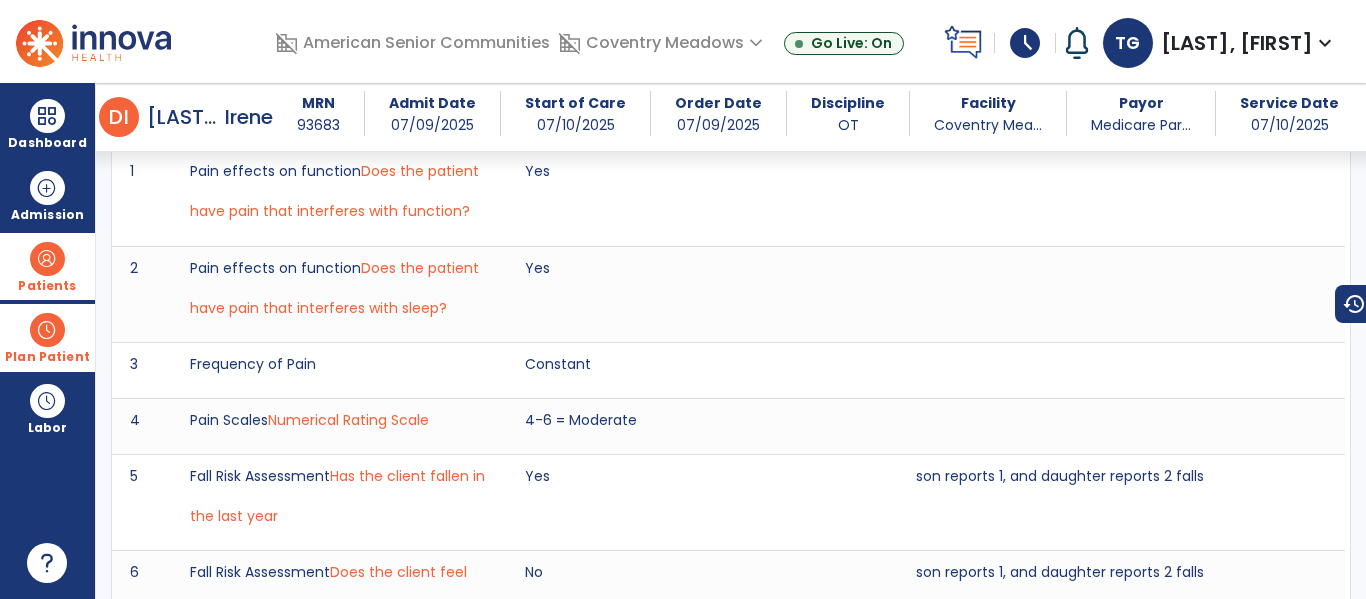 scroll, scrollTop: 2419, scrollLeft: 0, axis: vertical 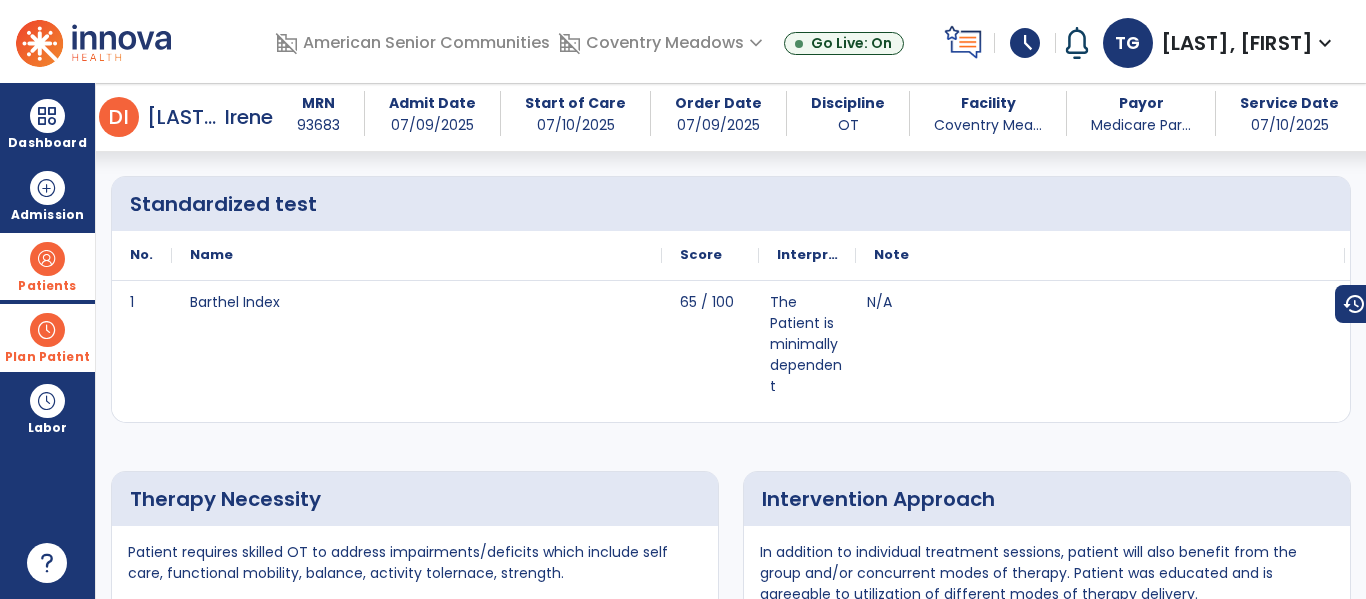 click on "In addition to individual treatment sessions, patient will also benefit from the group and/or concurrent modes of therapy. Patient was educated and is agreeable to utilization of different modes of therapy delivery." at bounding box center [1047, 573] 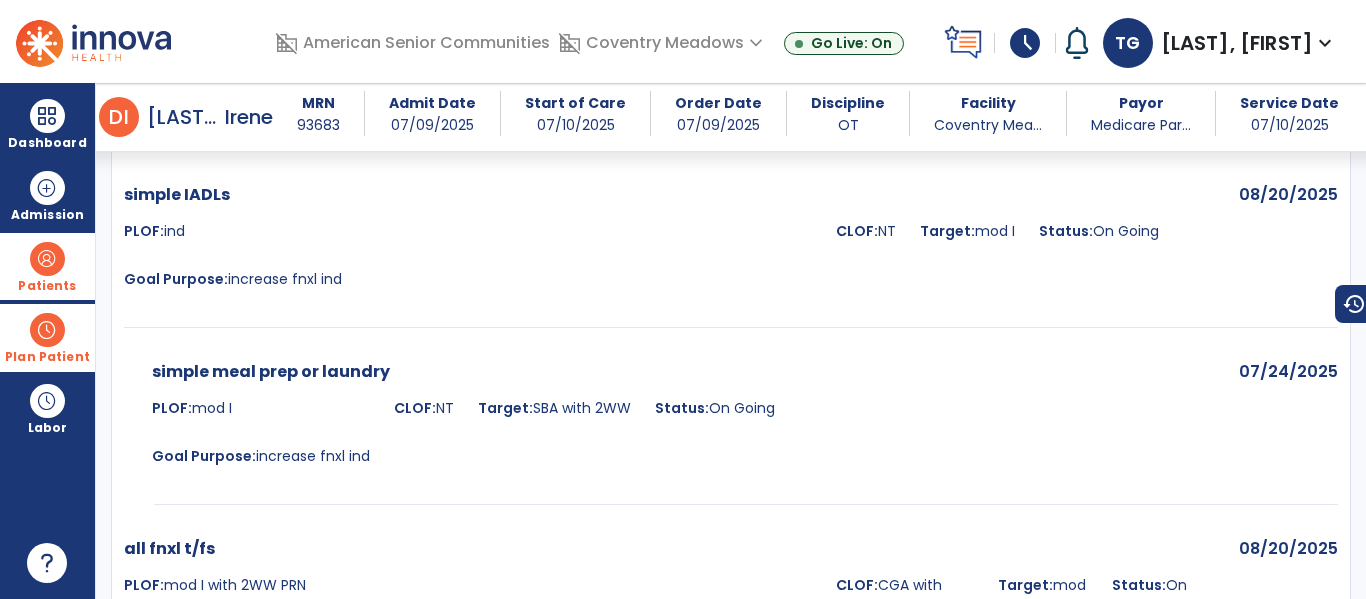 scroll, scrollTop: 5751, scrollLeft: 0, axis: vertical 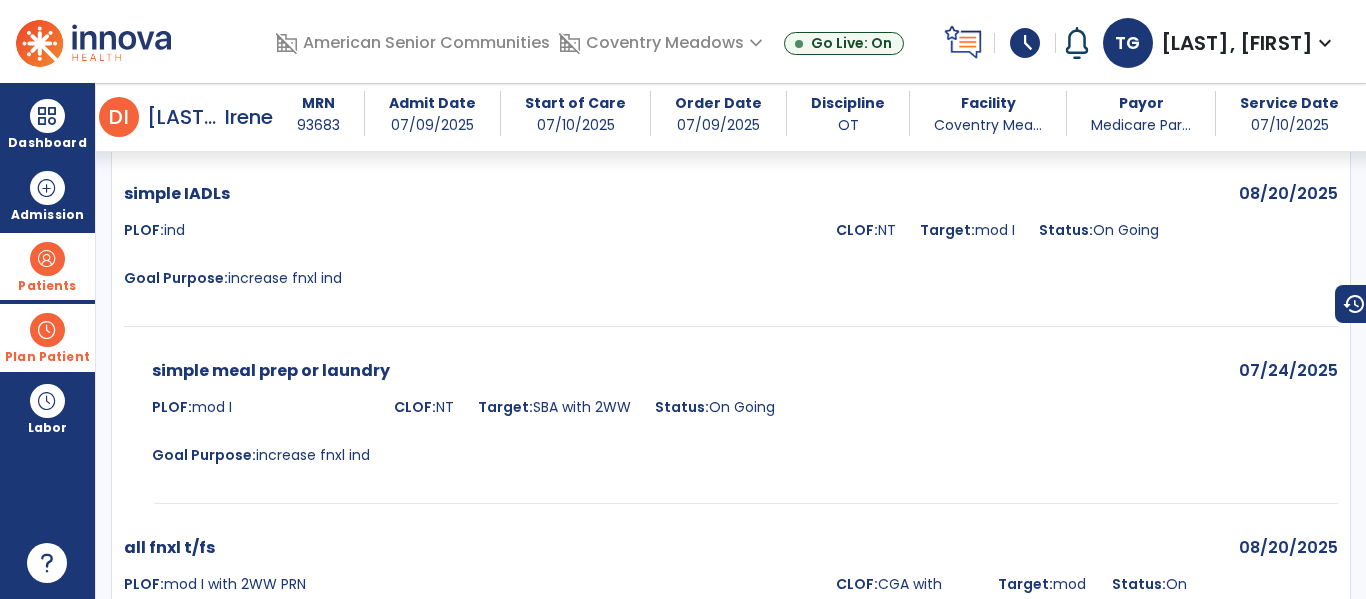 click at bounding box center [731, 507] 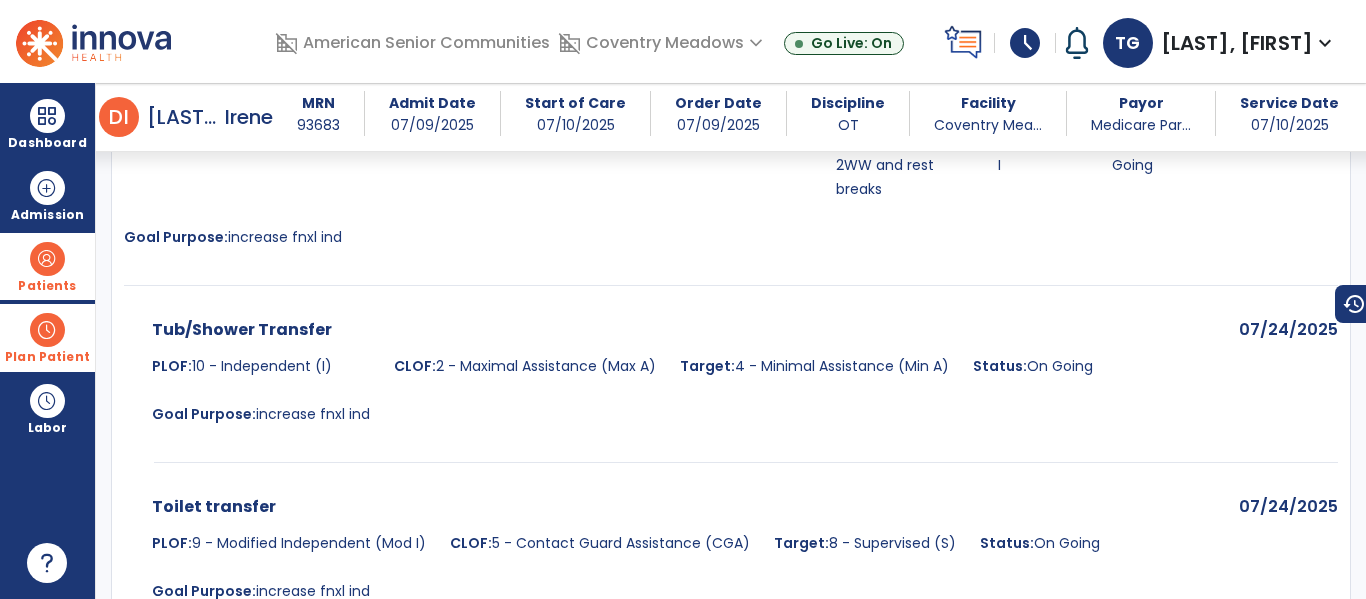 scroll, scrollTop: 6426, scrollLeft: 0, axis: vertical 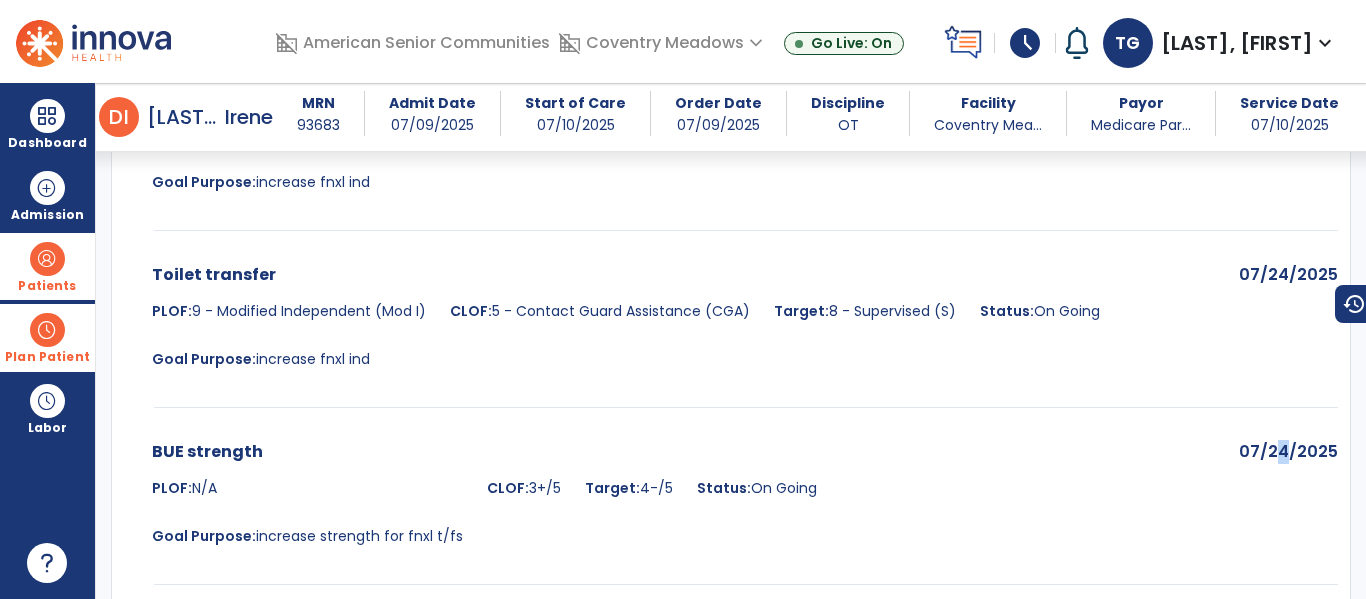 click on "07/24/2025" at bounding box center (1288, 500) 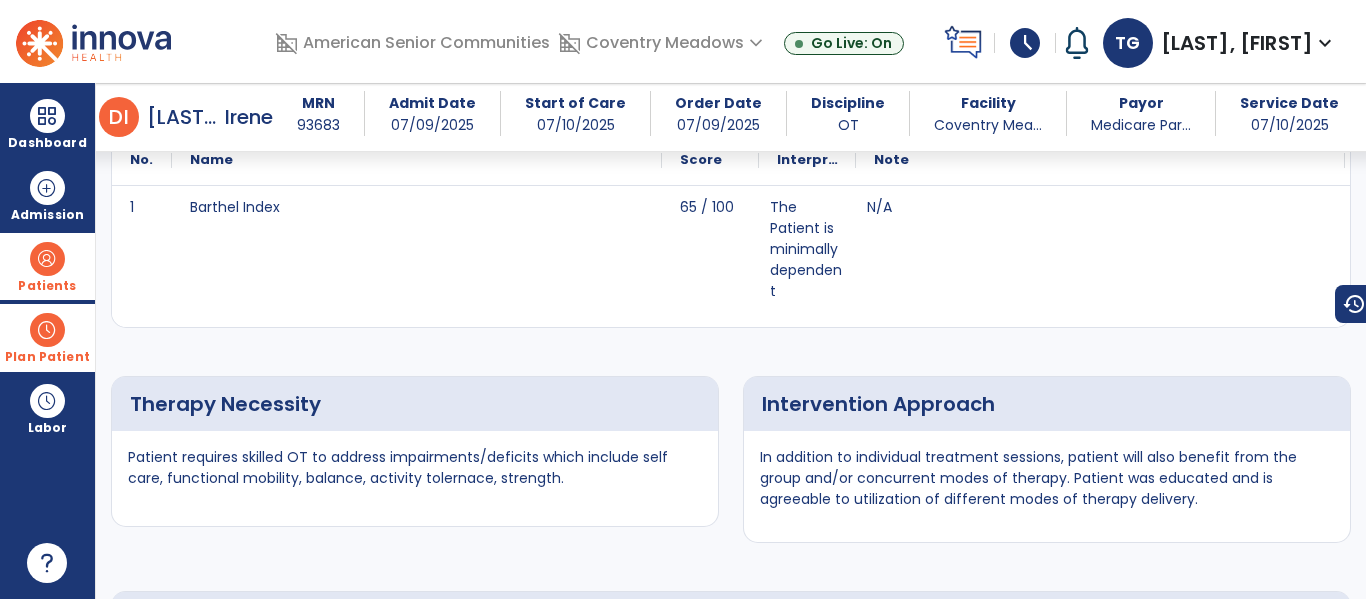 scroll, scrollTop: 4336, scrollLeft: 0, axis: vertical 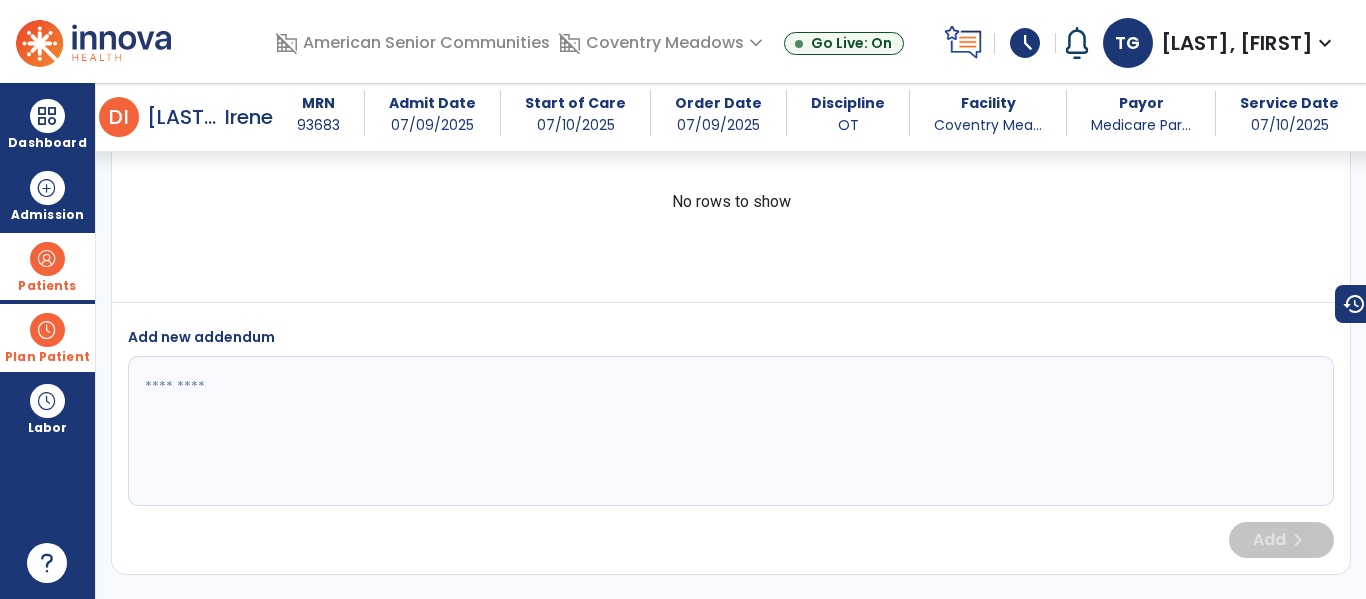 click at bounding box center [728, 431] 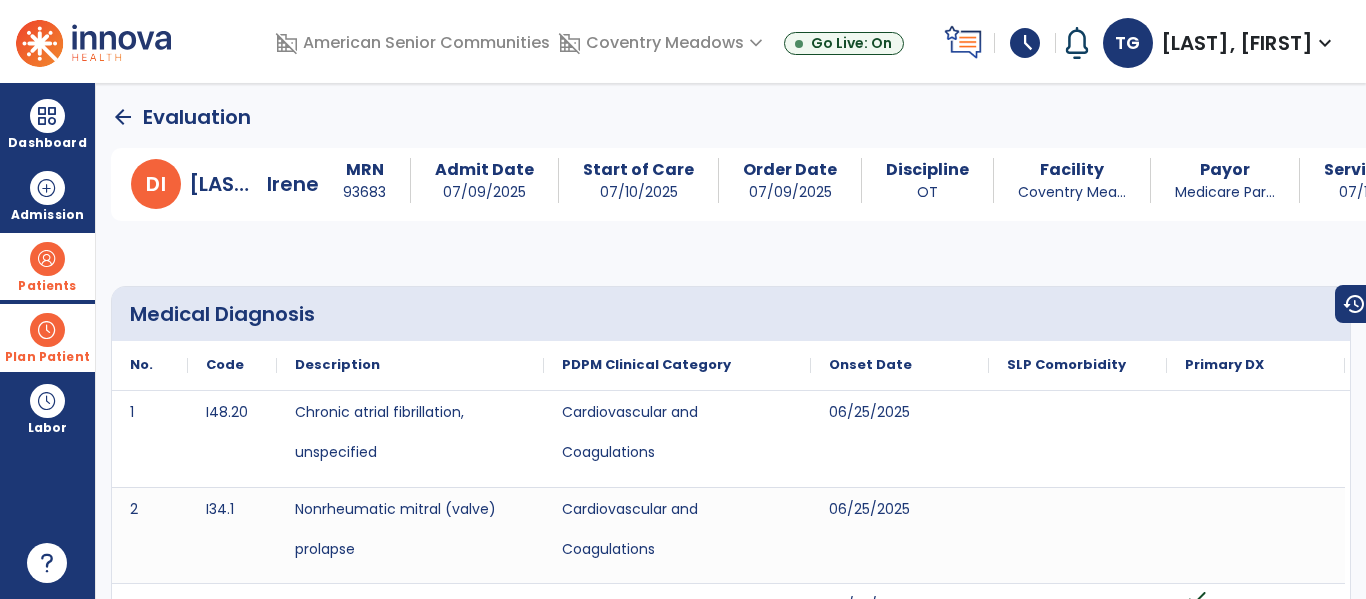 scroll, scrollTop: 0, scrollLeft: 0, axis: both 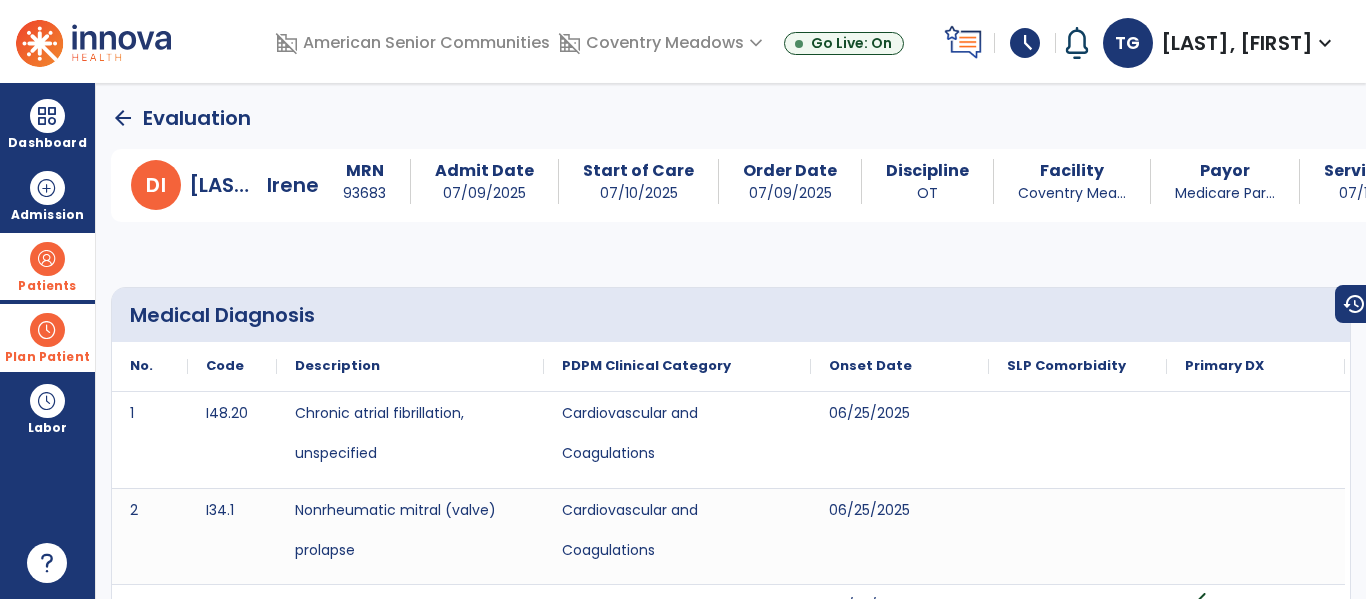 click on "arrow_back" 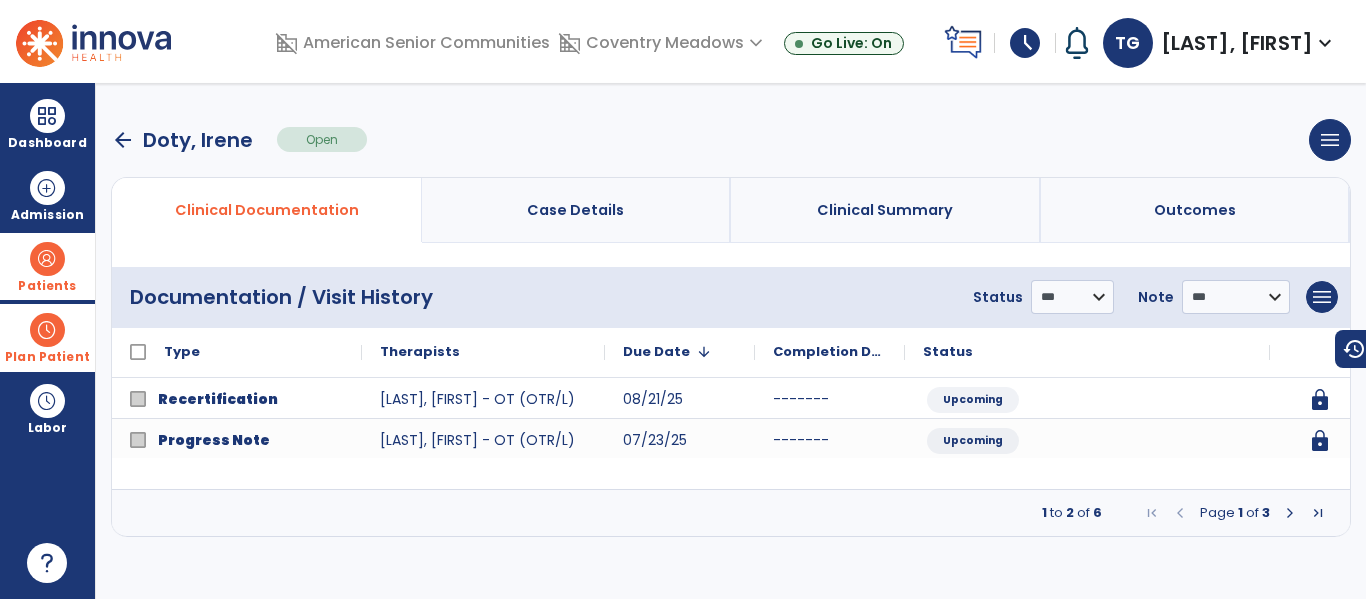 click on "arrow_back" at bounding box center (123, 140) 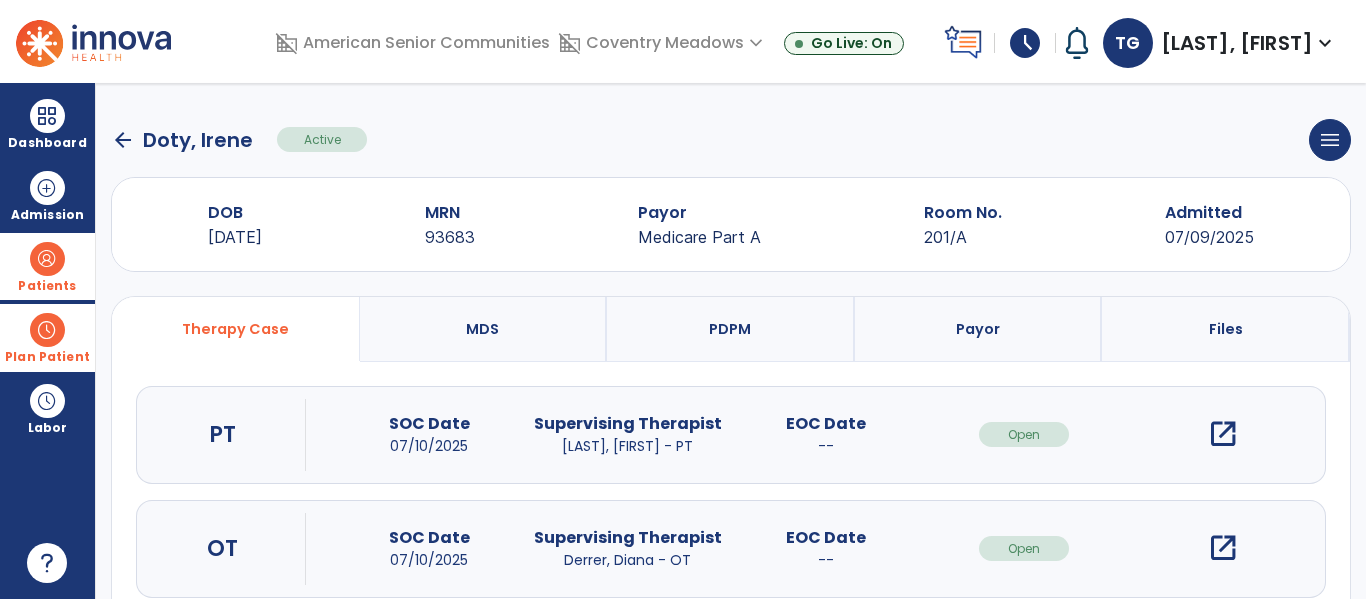 click on "arrow_back" 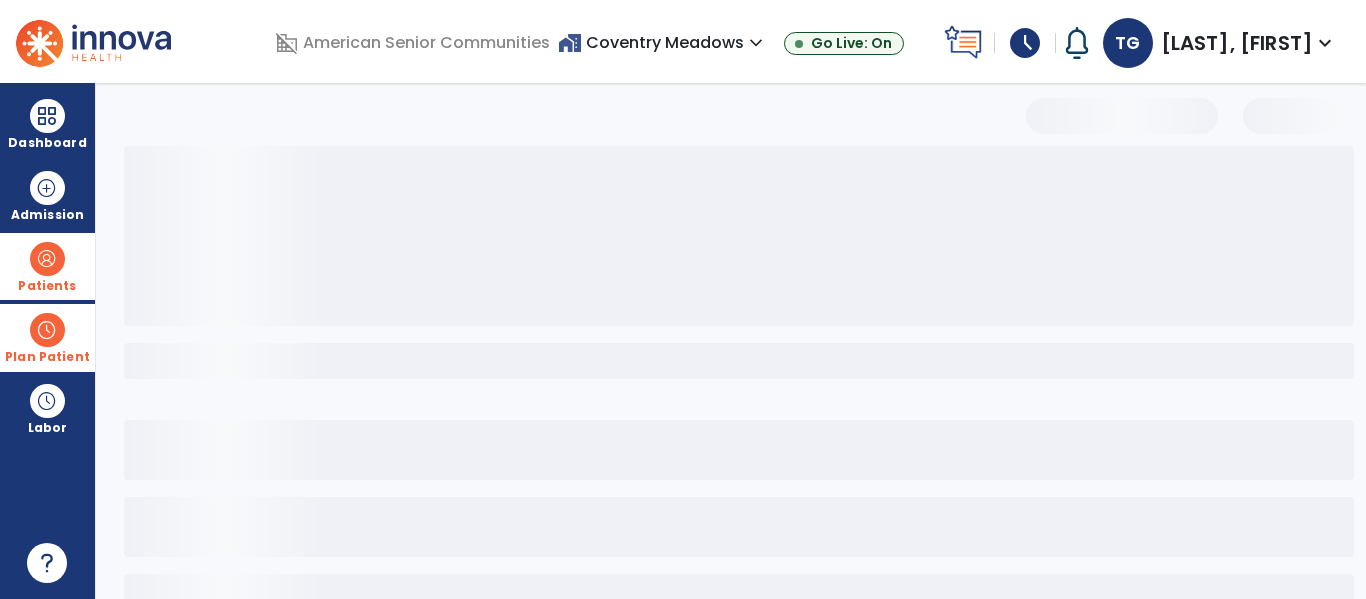 select on "***" 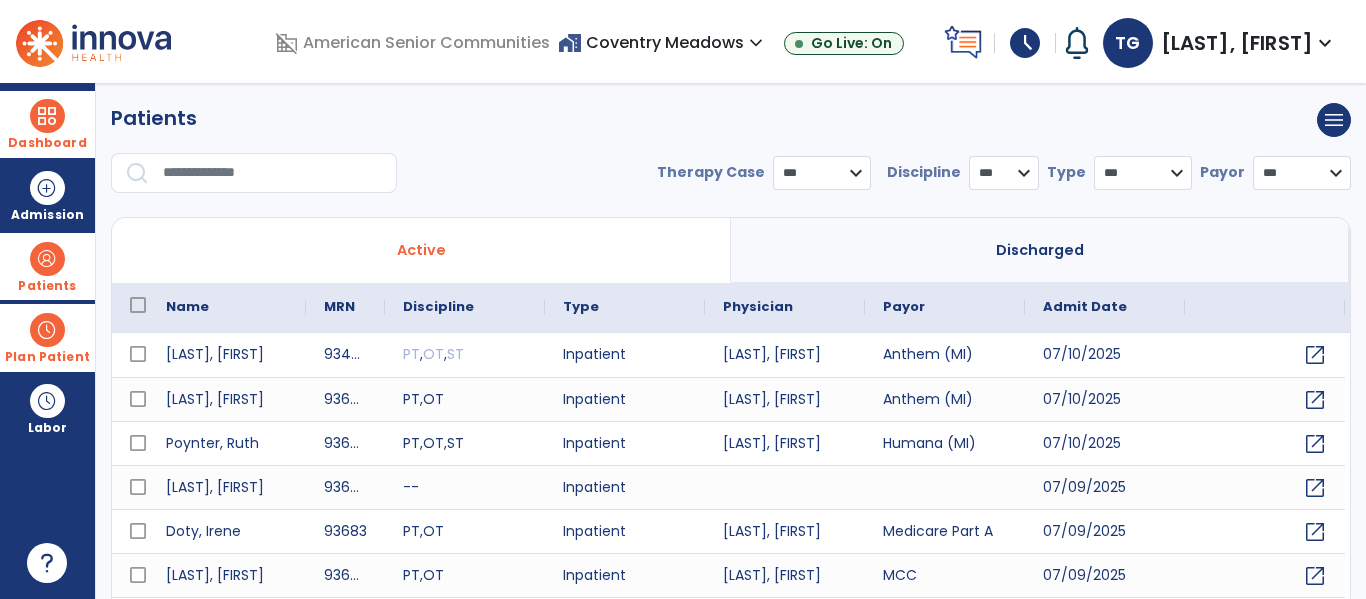 click at bounding box center (47, 116) 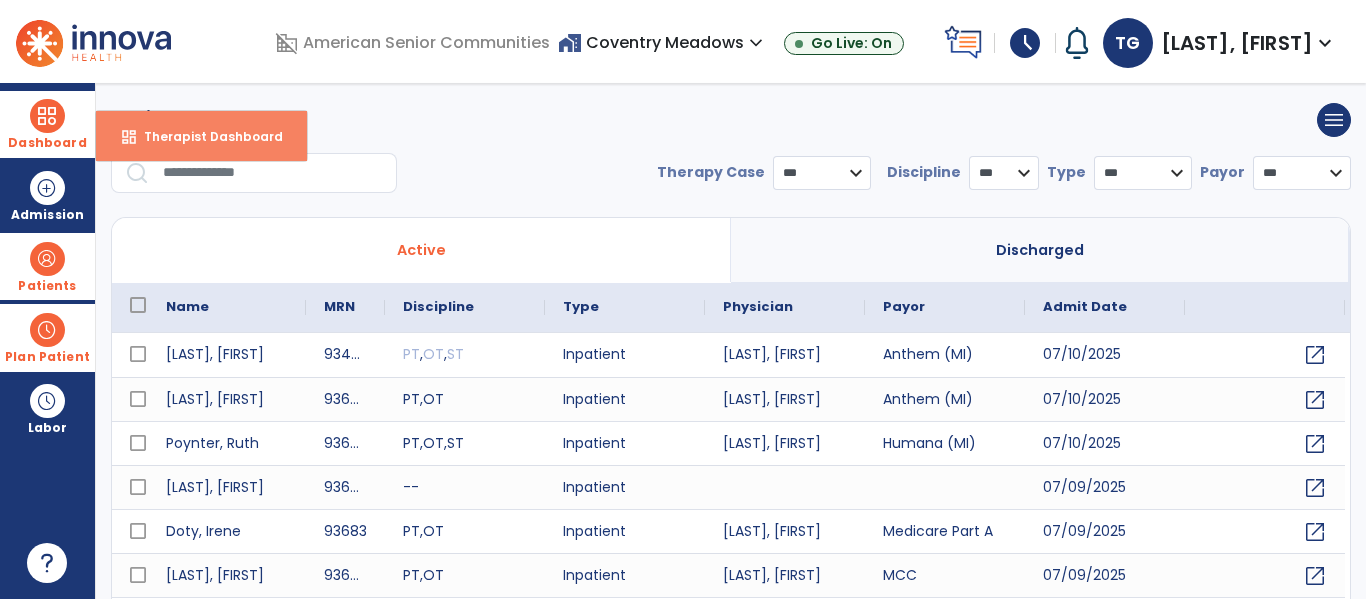 click on "dashboard  Therapist Dashboard" at bounding box center (201, 136) 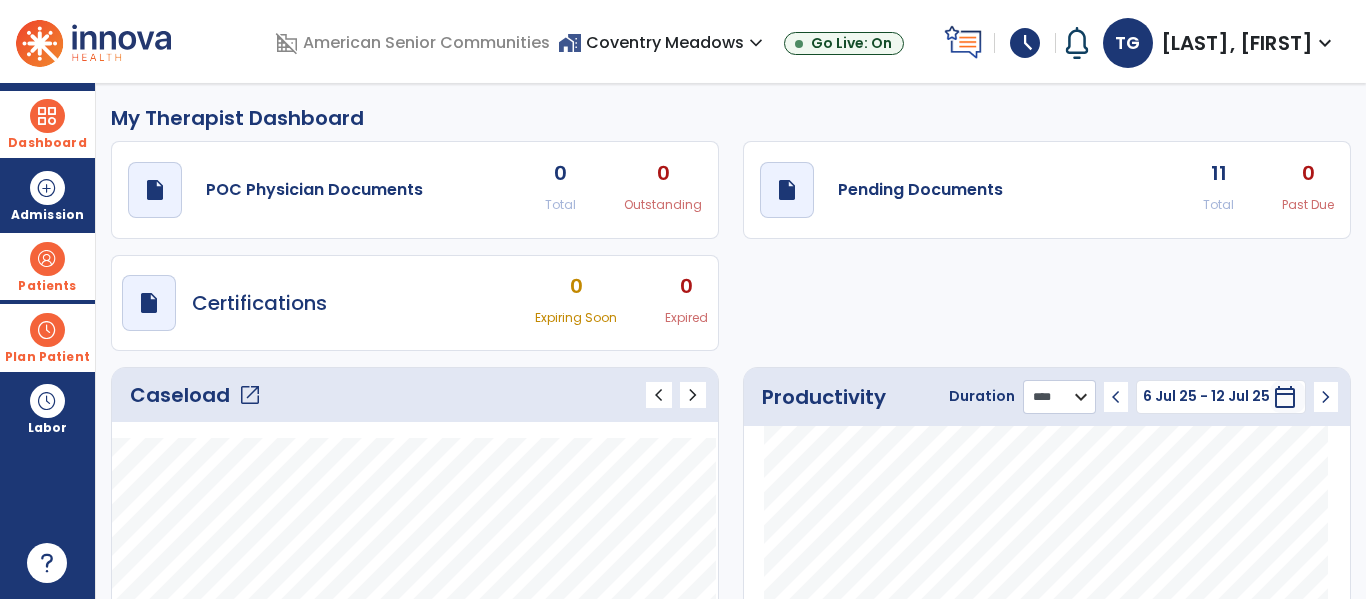 click on "******** **** ***" 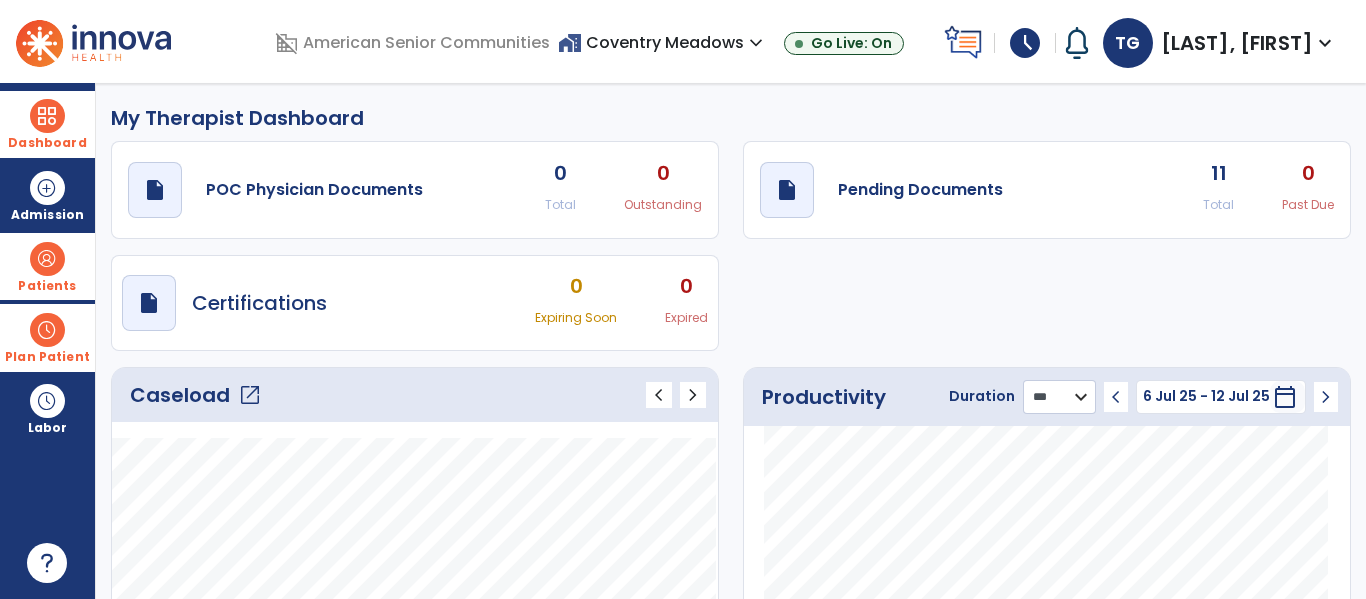 click on "******** **** ***" 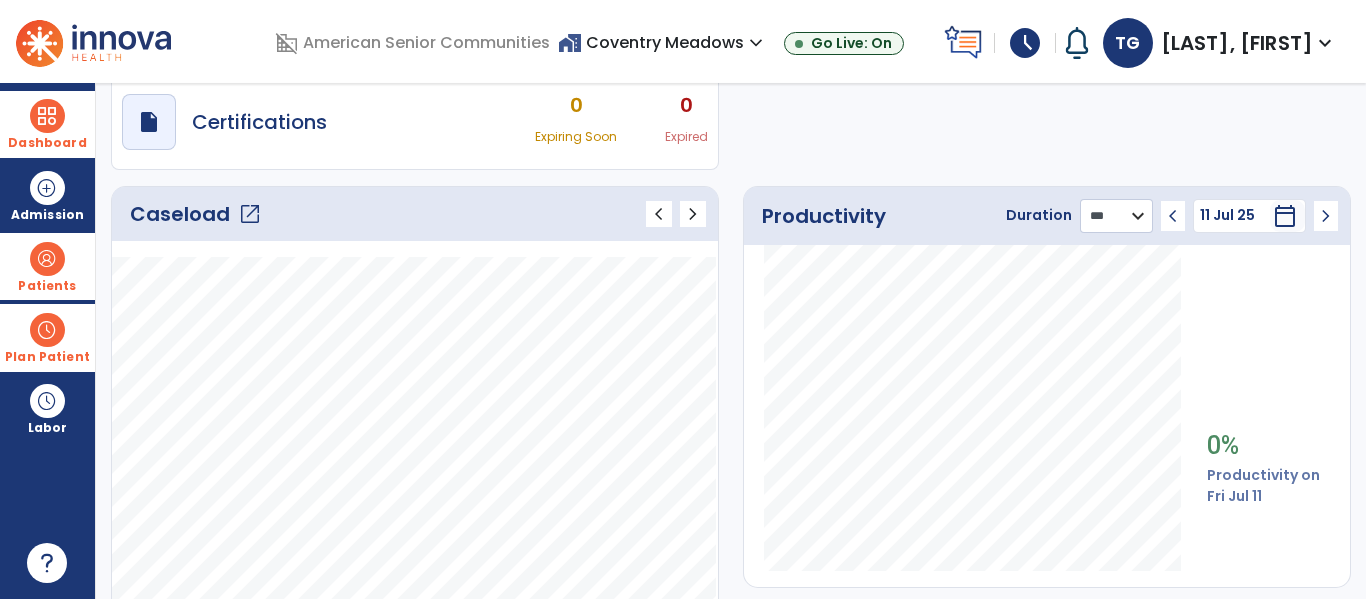 scroll, scrollTop: 179, scrollLeft: 0, axis: vertical 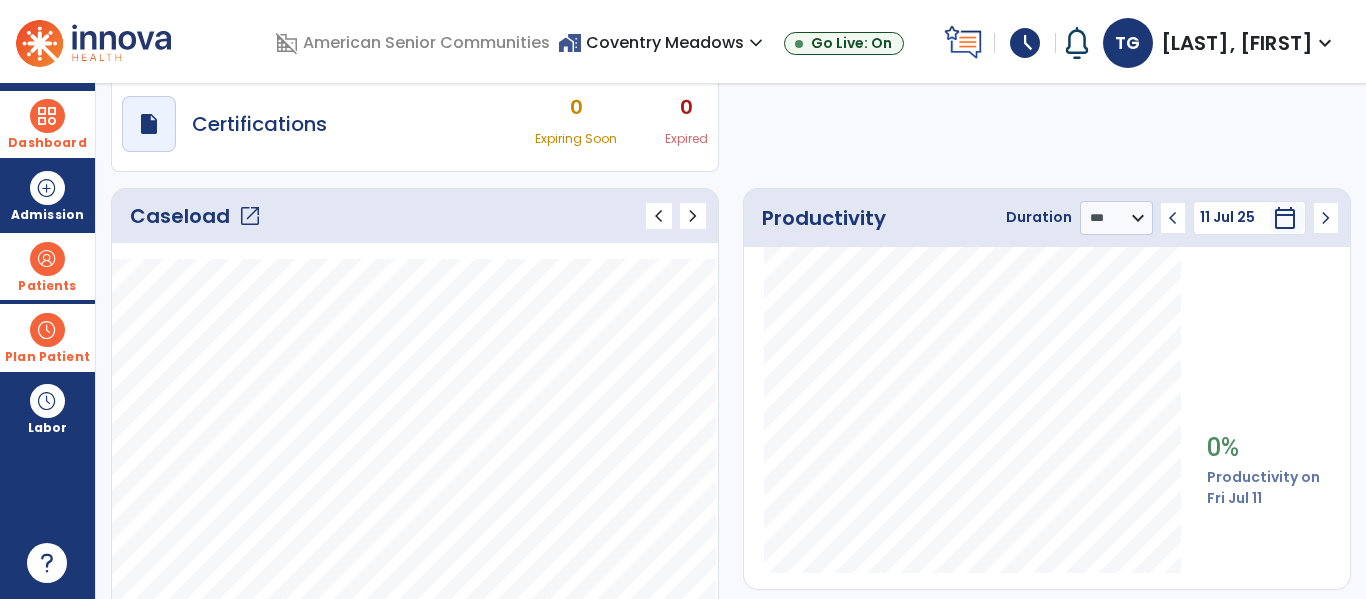 click on "chevron_left" 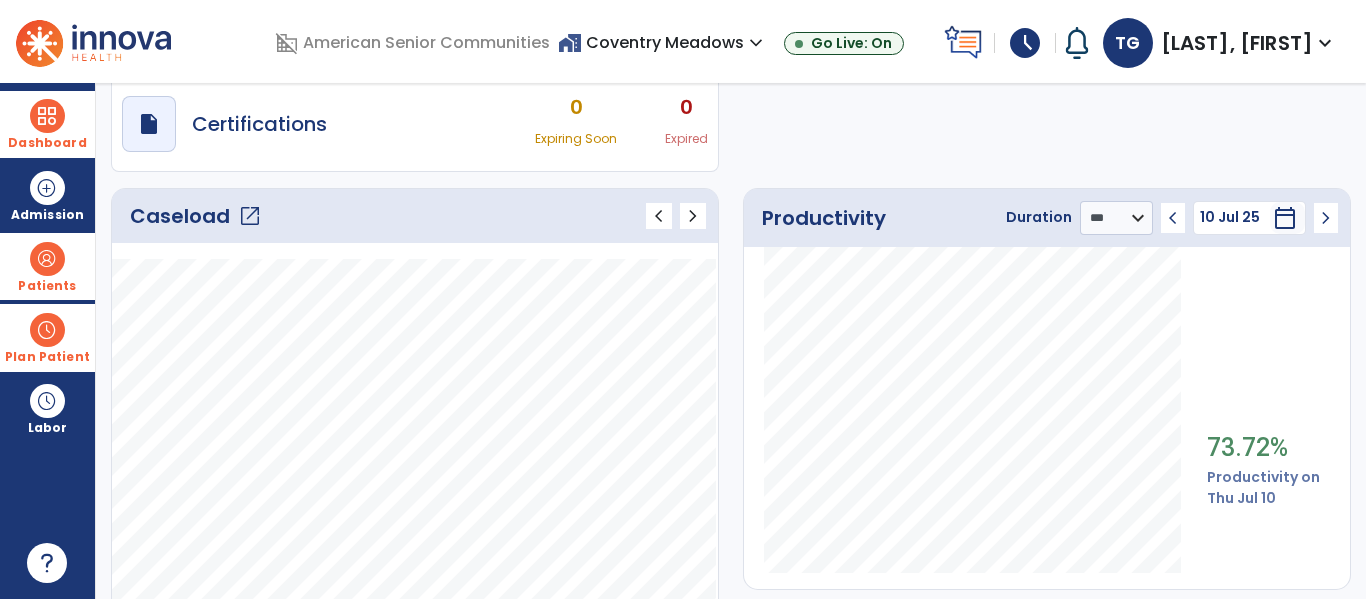 click on "chevron_left" 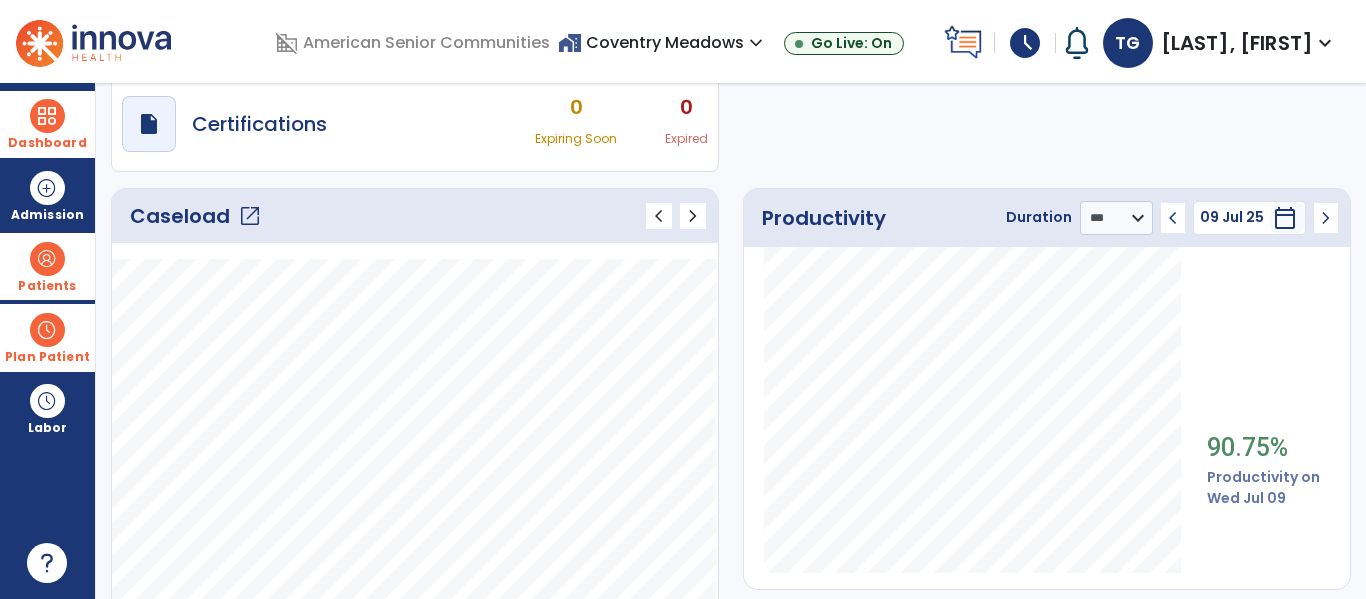 click on "chevron_left" 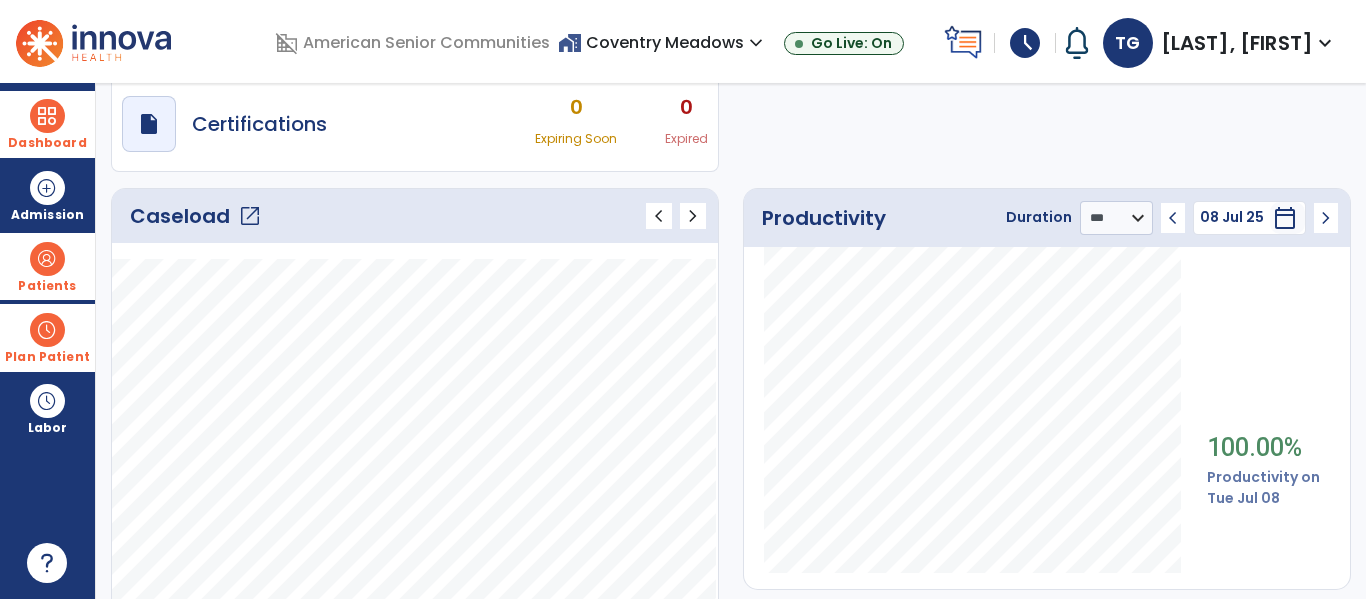 click on "chevron_left" 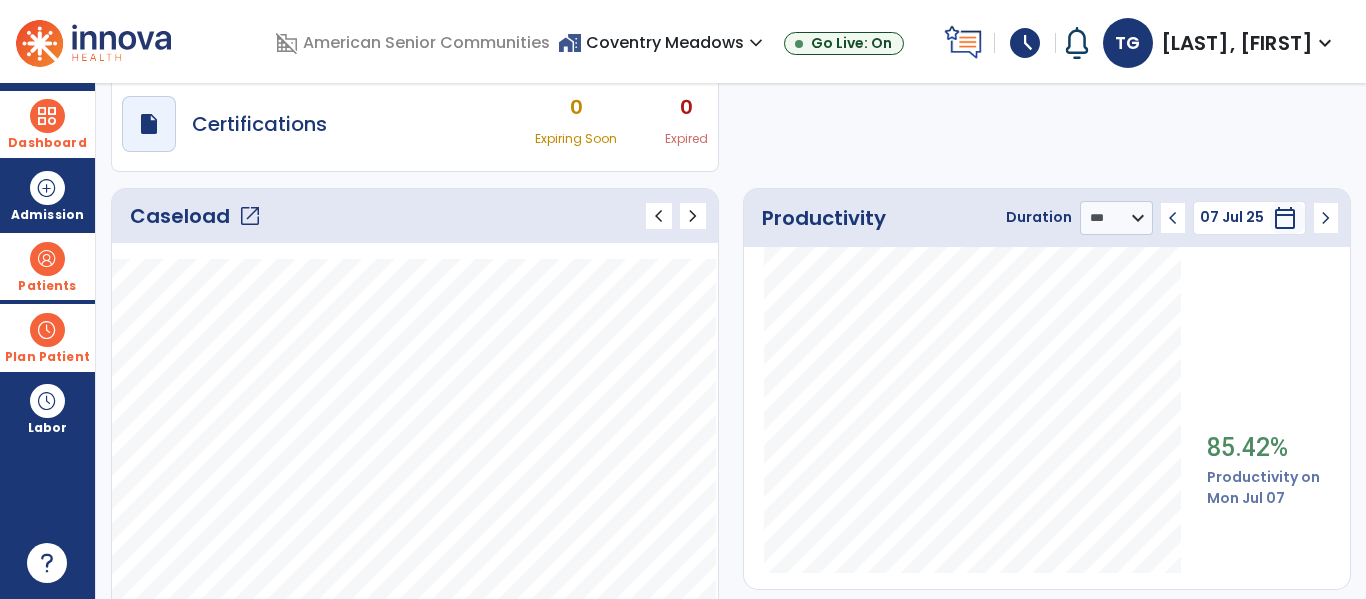click on "chevron_right" 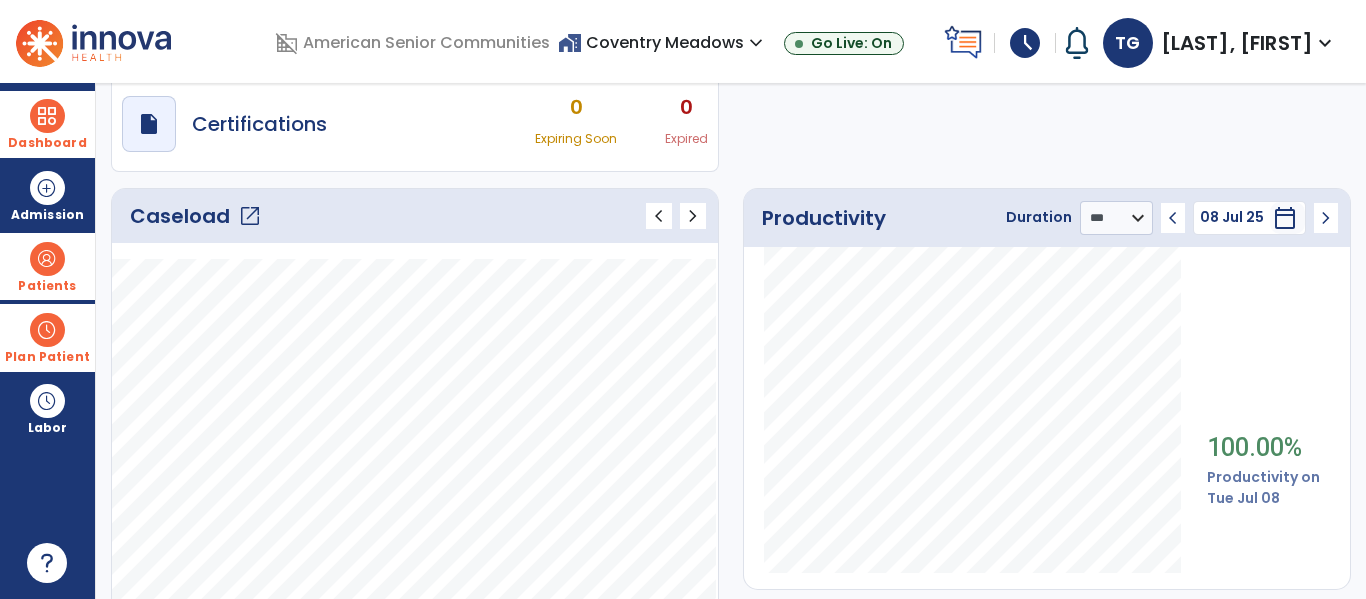 click on "chevron_right" 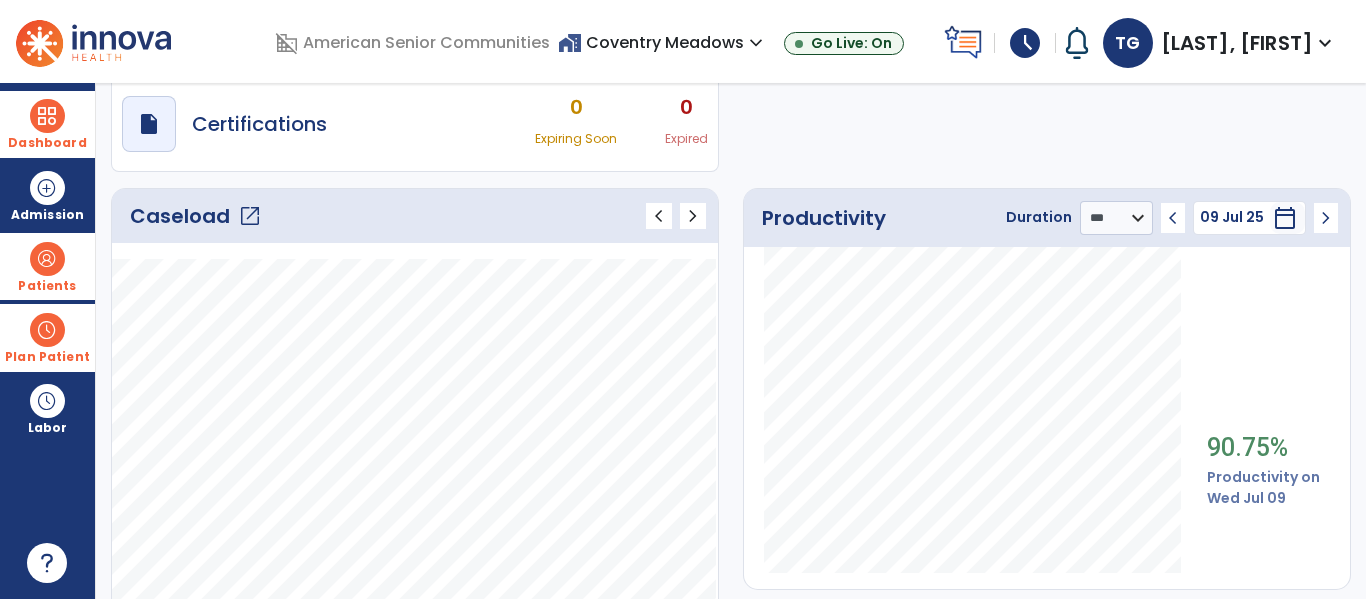 click on "chevron_right" 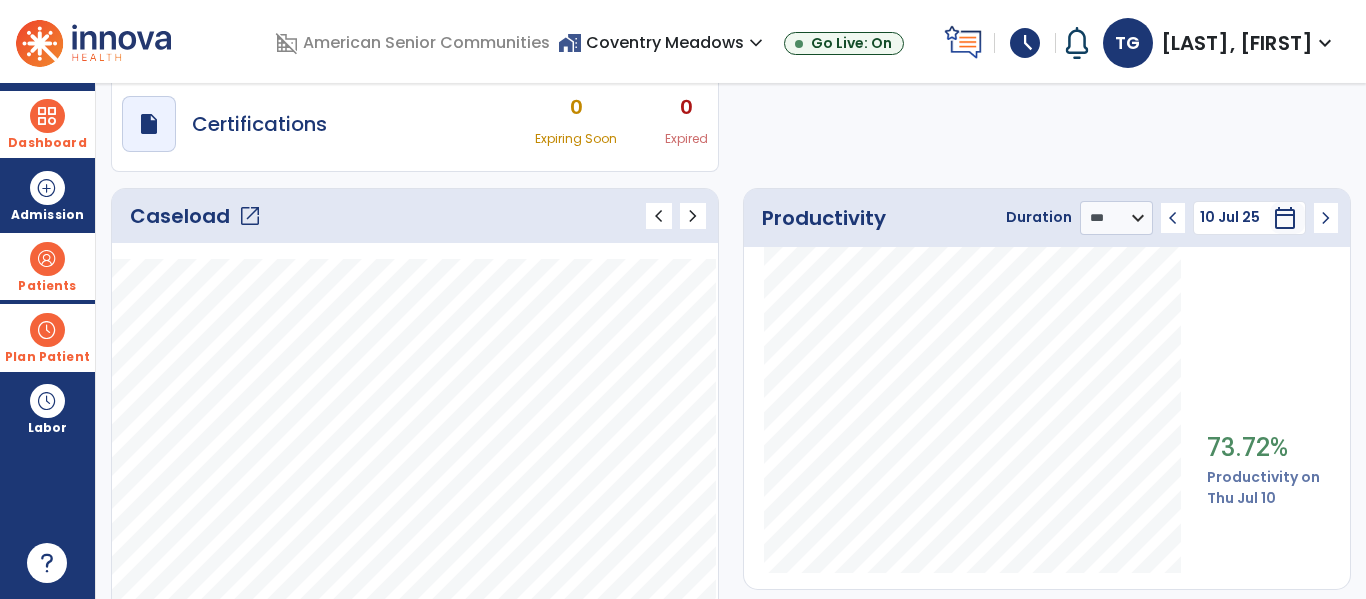 click on "open_in_new" 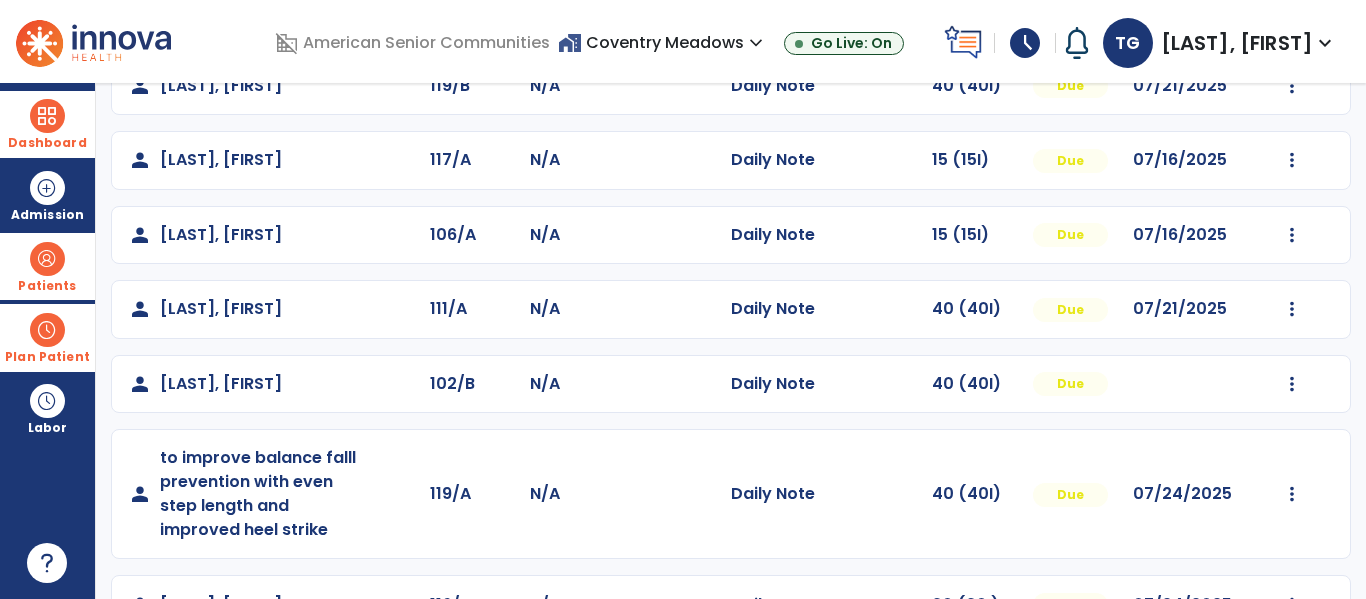scroll, scrollTop: 488, scrollLeft: 0, axis: vertical 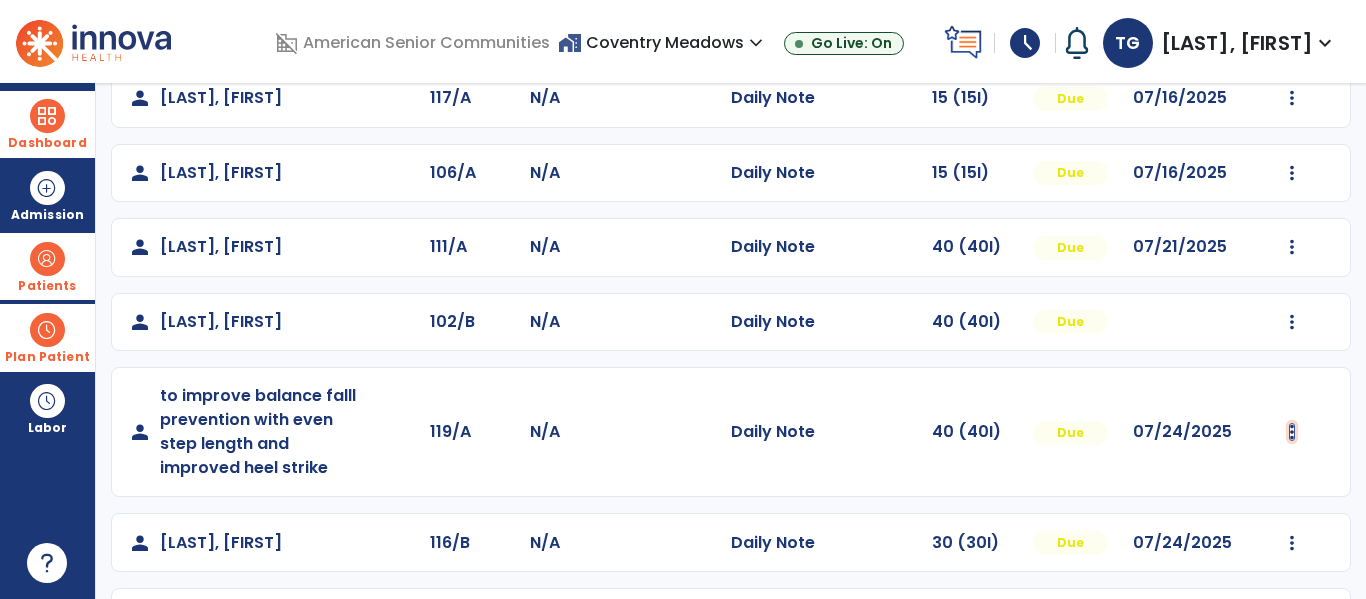 click at bounding box center [1292, -200] 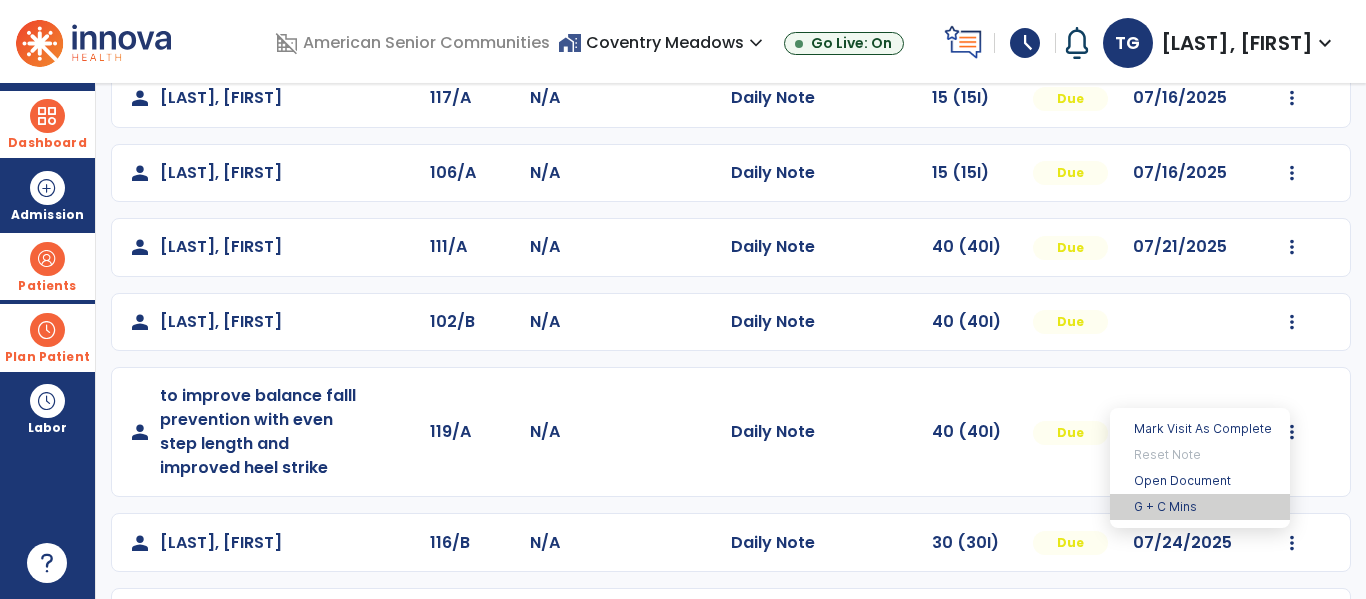 click on "G + C Mins" at bounding box center [1200, 507] 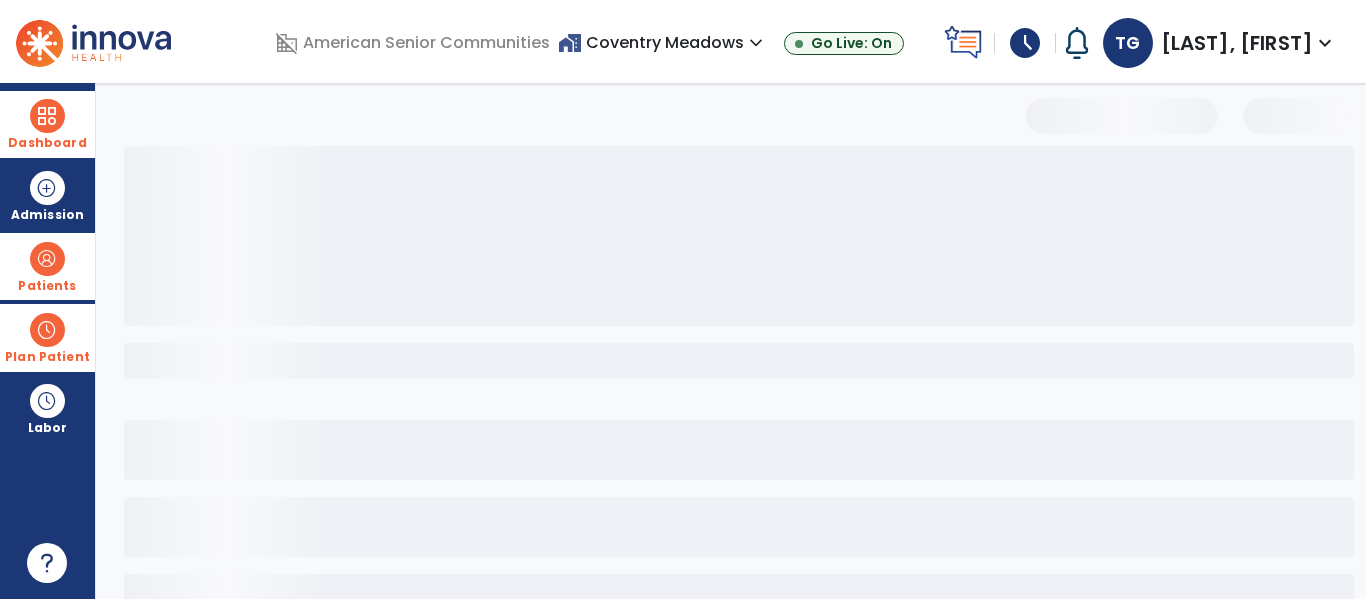 select on "***" 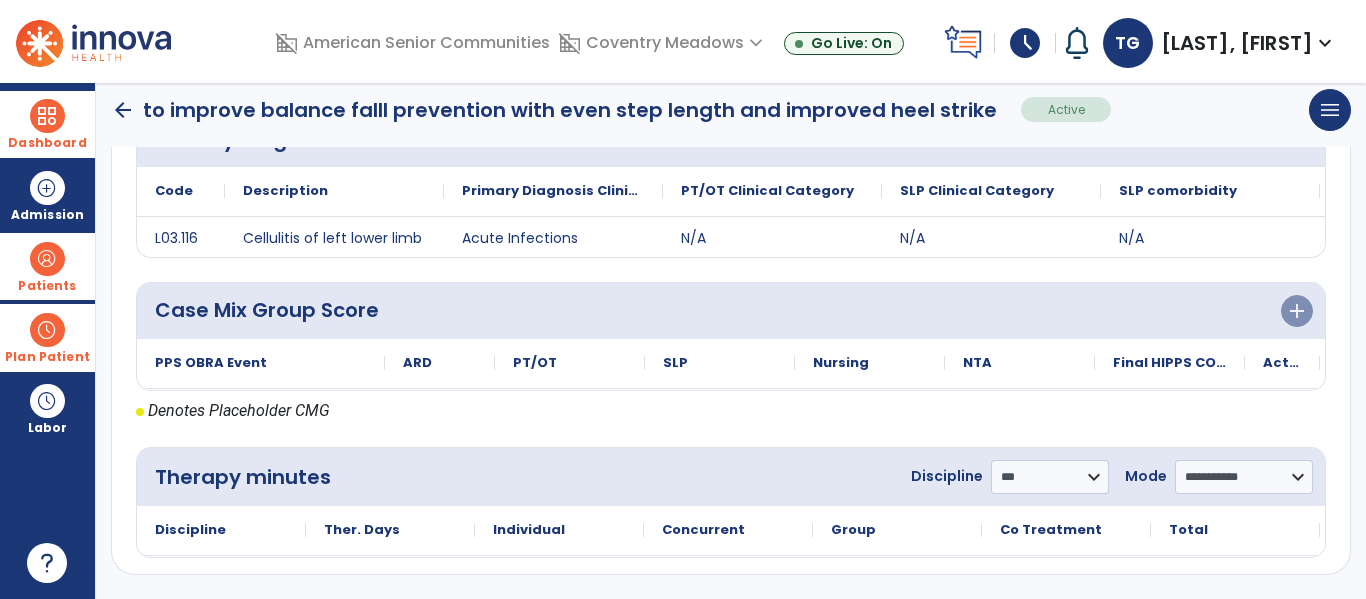 scroll, scrollTop: 444, scrollLeft: 0, axis: vertical 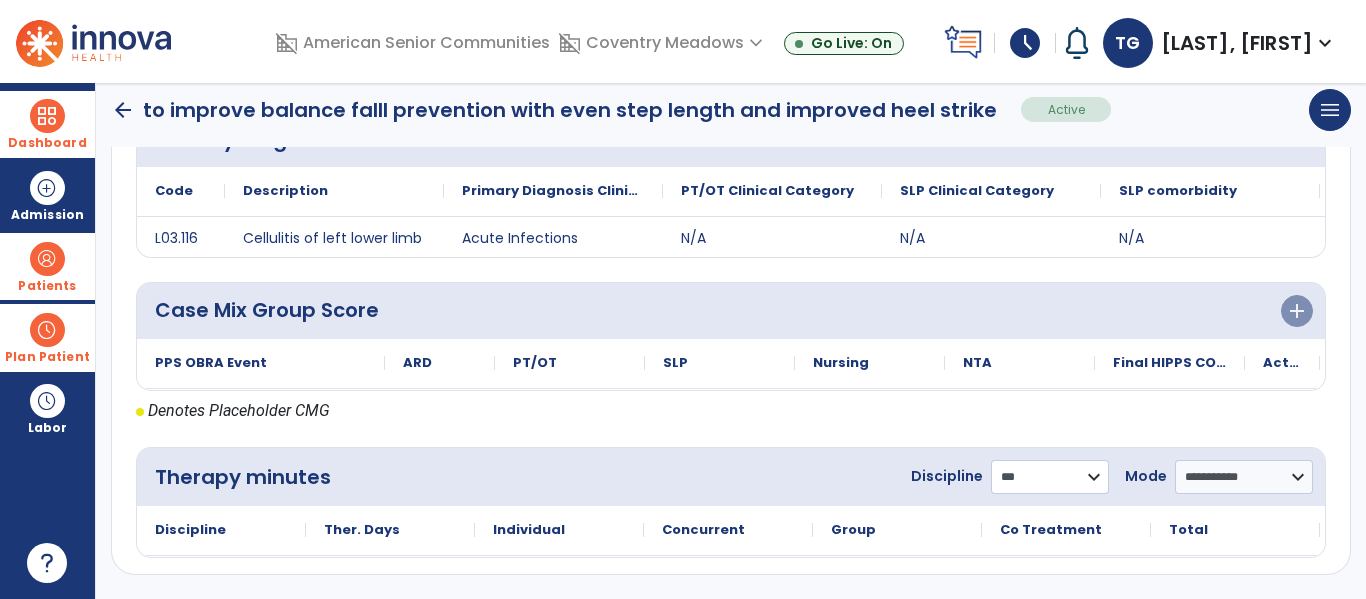click on "**********" 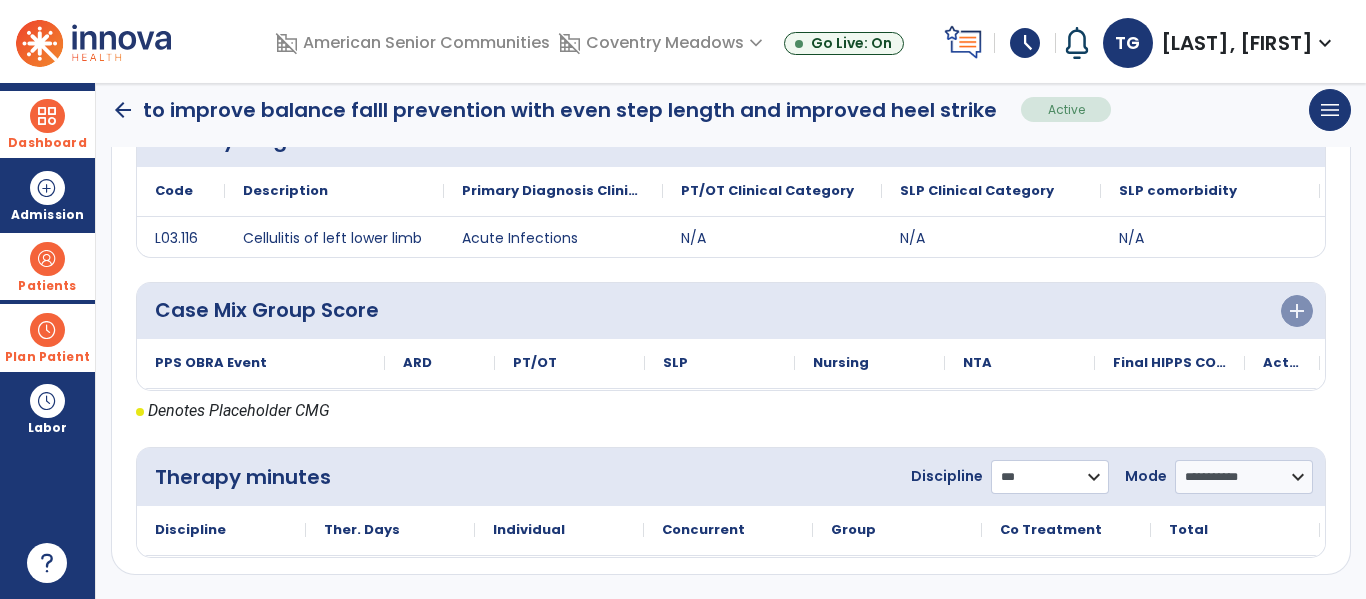 select on "**" 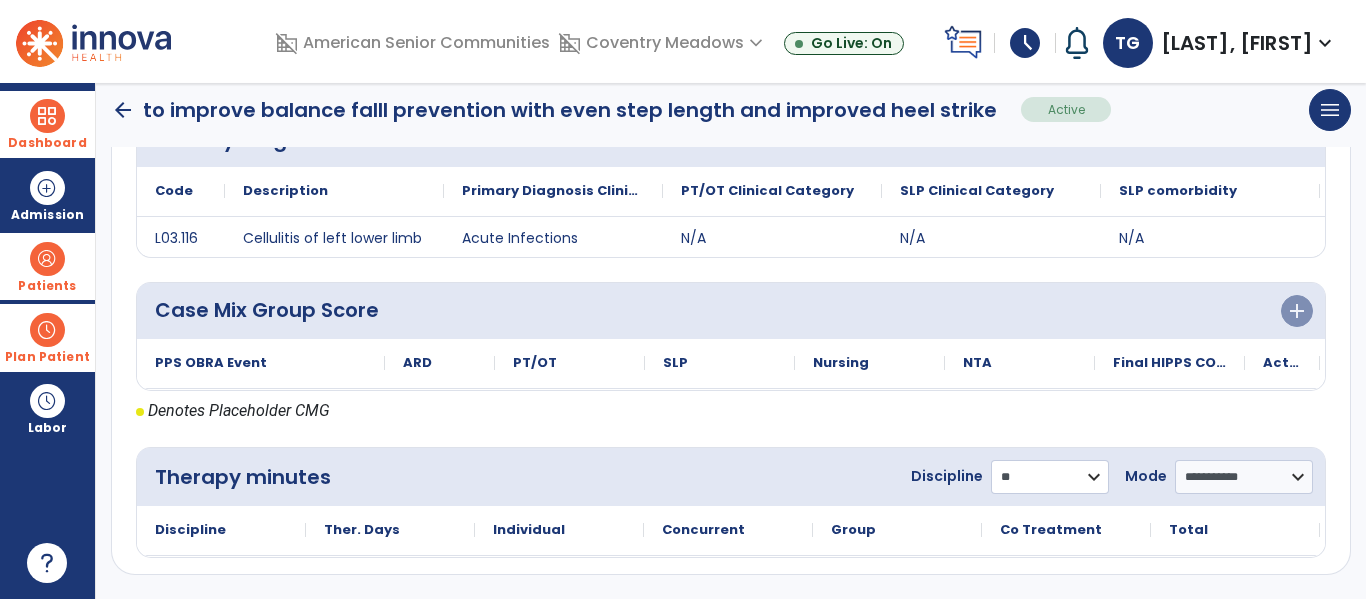 click on "**********" 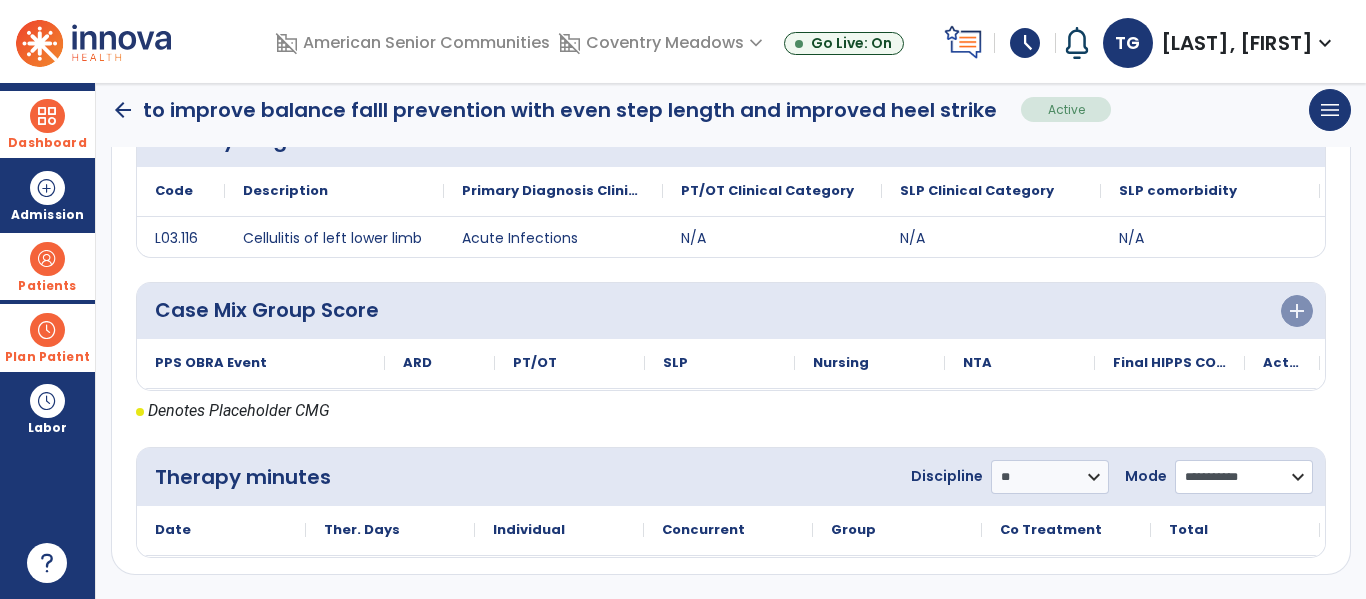 click on "**********" 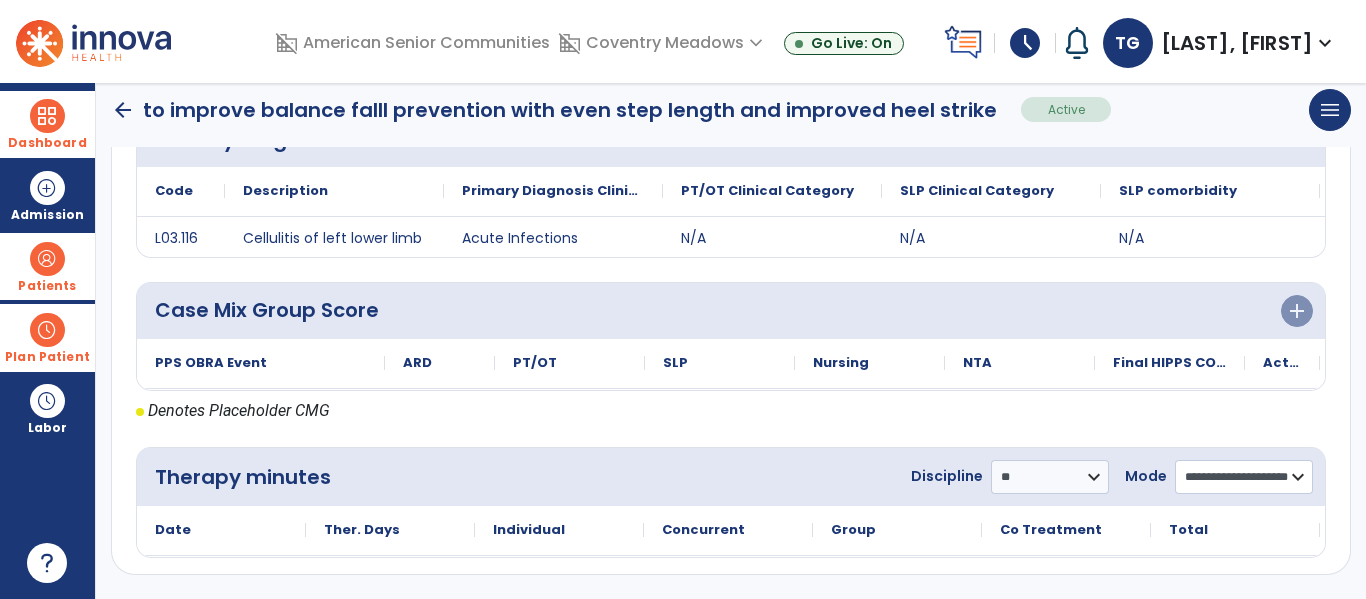 click on "**********" 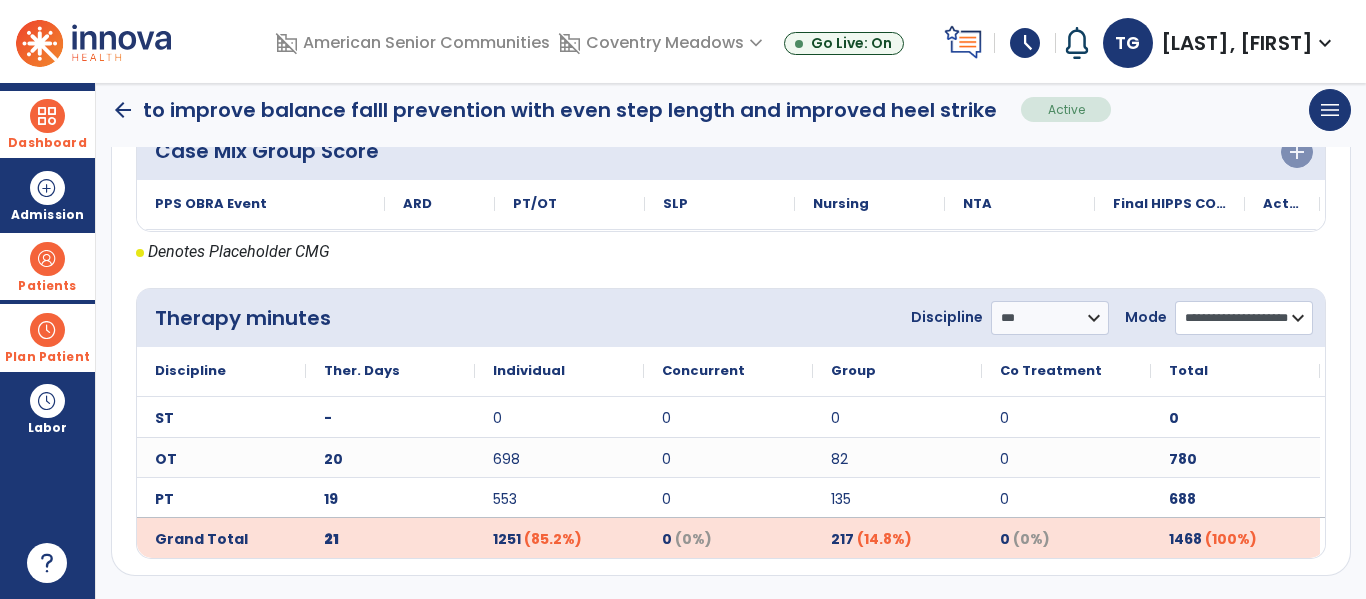 scroll, scrollTop: 604, scrollLeft: 0, axis: vertical 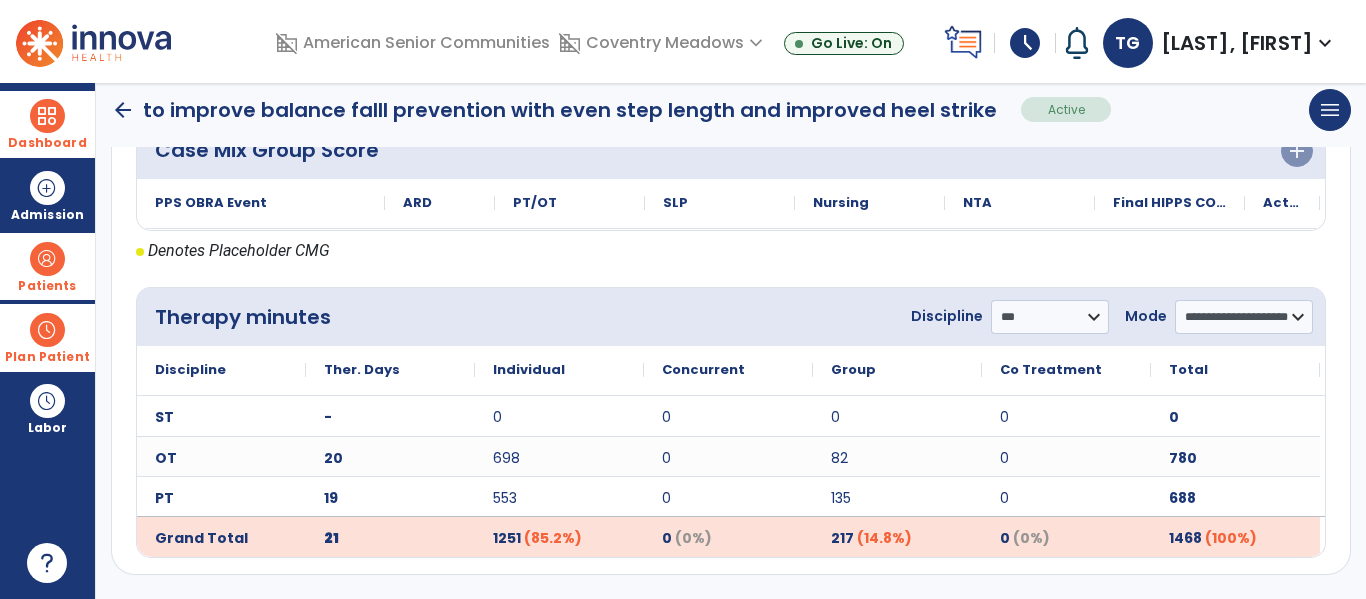 click on "arrow_back" 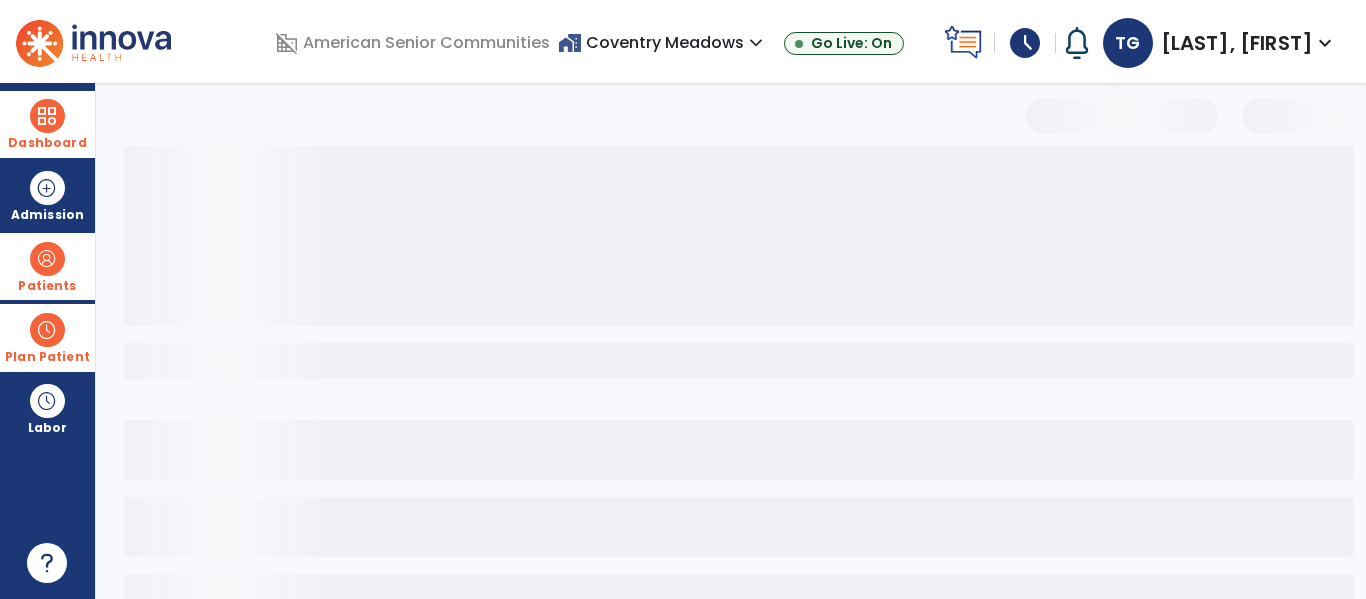 scroll, scrollTop: 0, scrollLeft: 0, axis: both 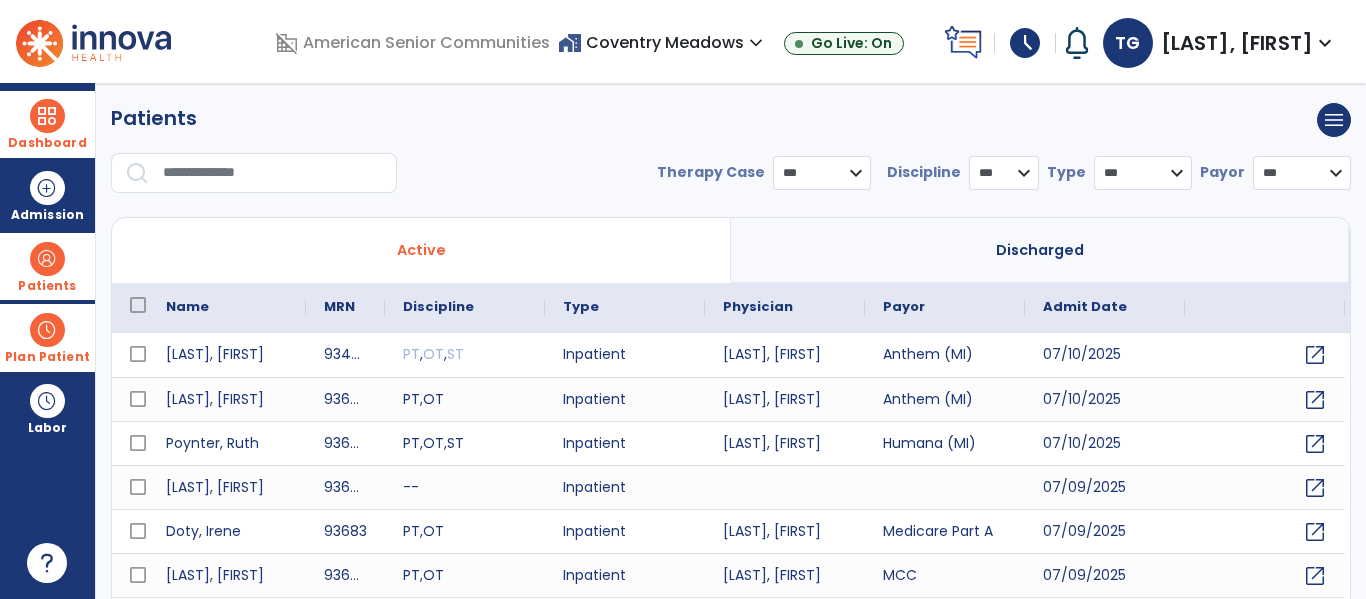 click on "Dashboard" at bounding box center (47, 143) 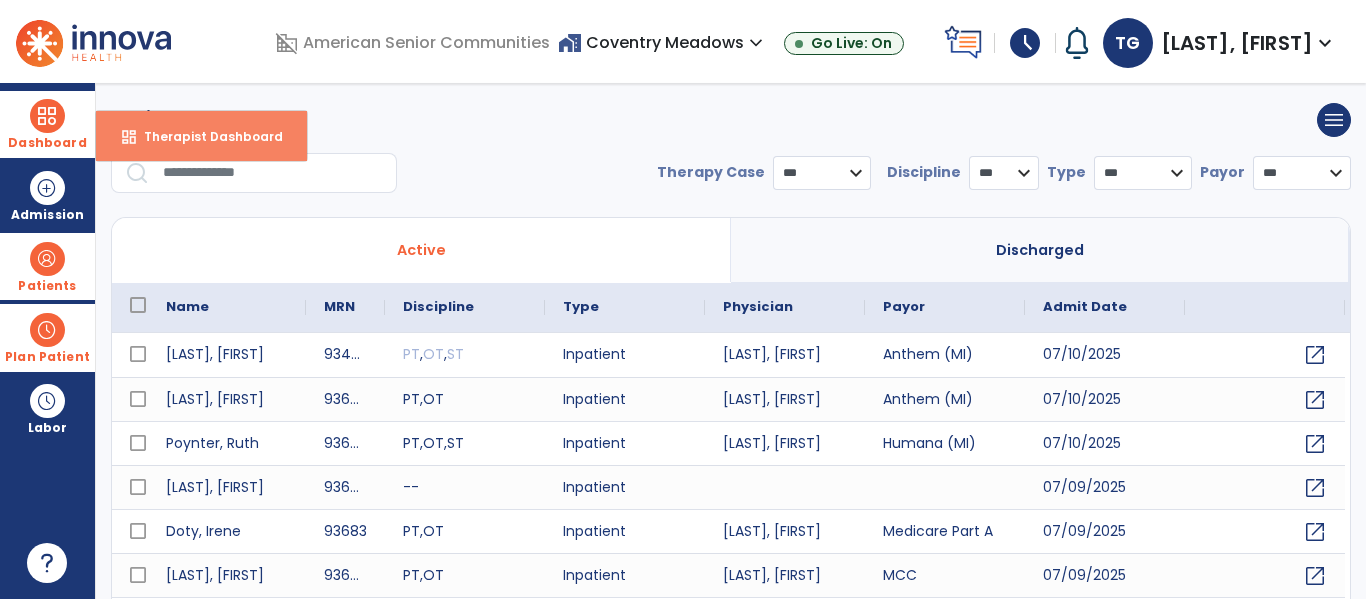 click on "dashboard" at bounding box center [129, 137] 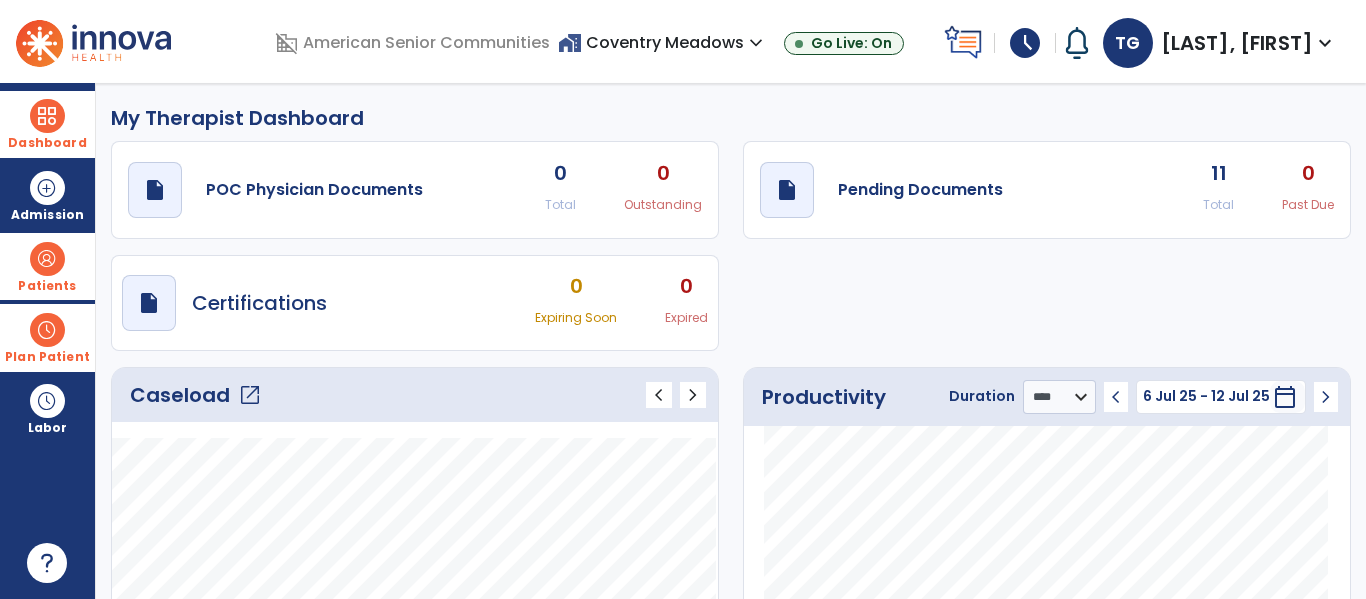 click on "open_in_new" 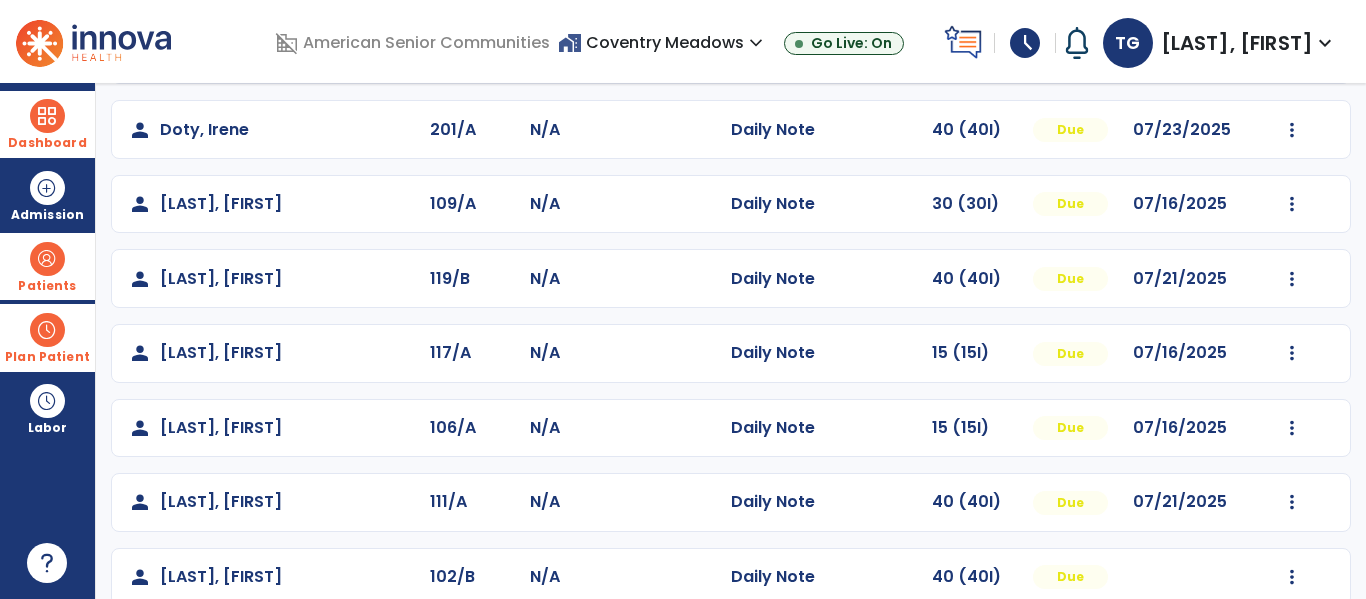 scroll, scrollTop: 232, scrollLeft: 0, axis: vertical 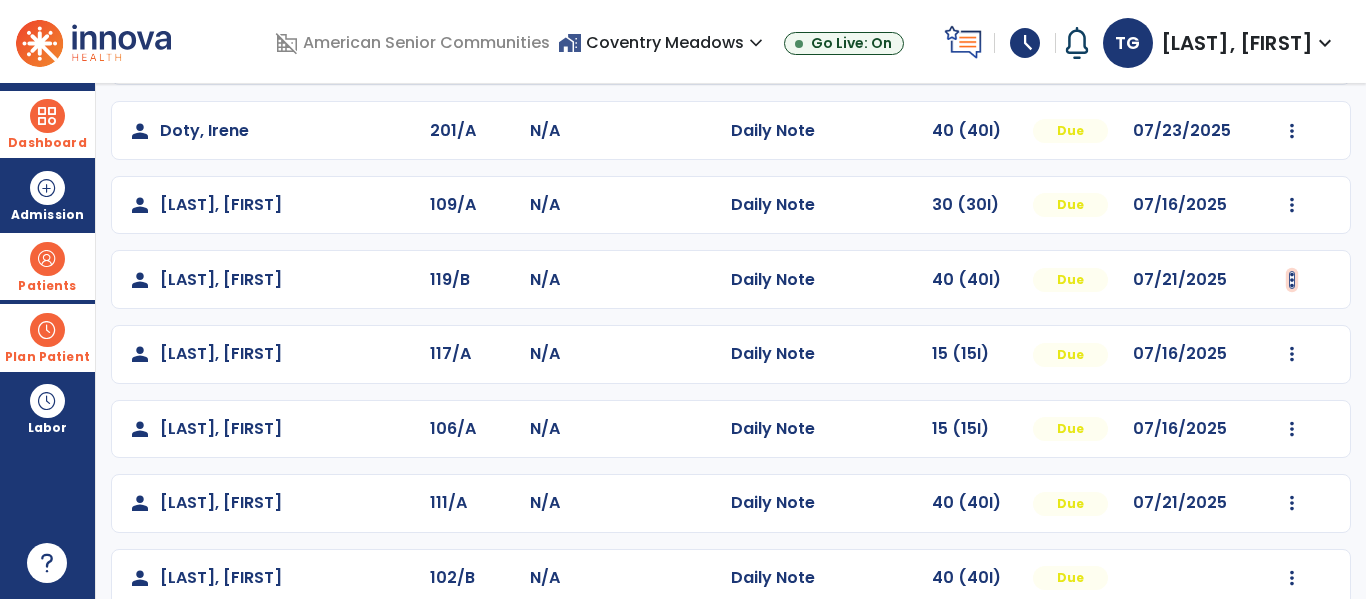 click at bounding box center [1292, 56] 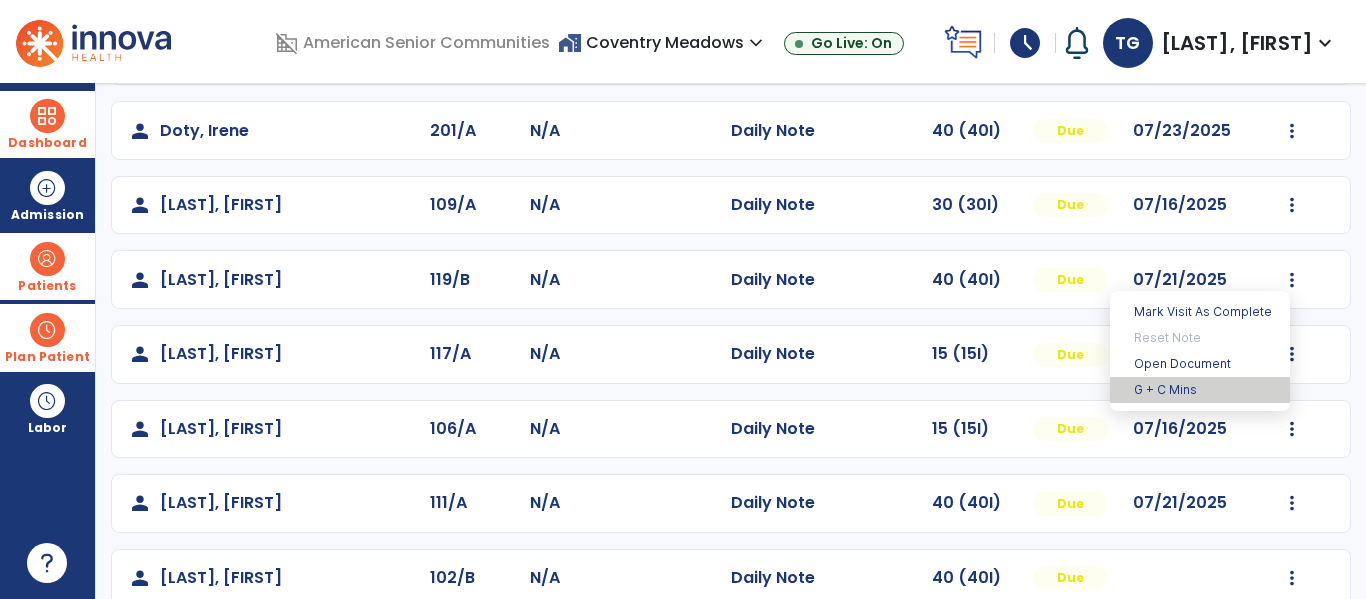 click on "G + C Mins" at bounding box center (1200, 390) 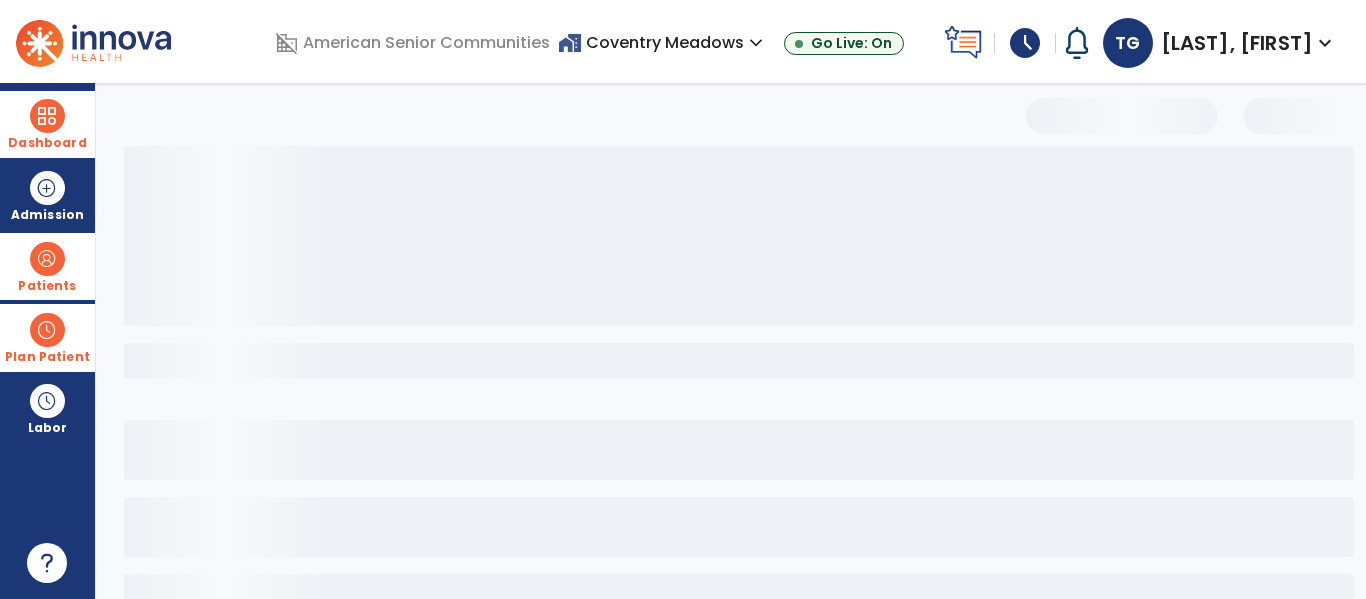 select on "***" 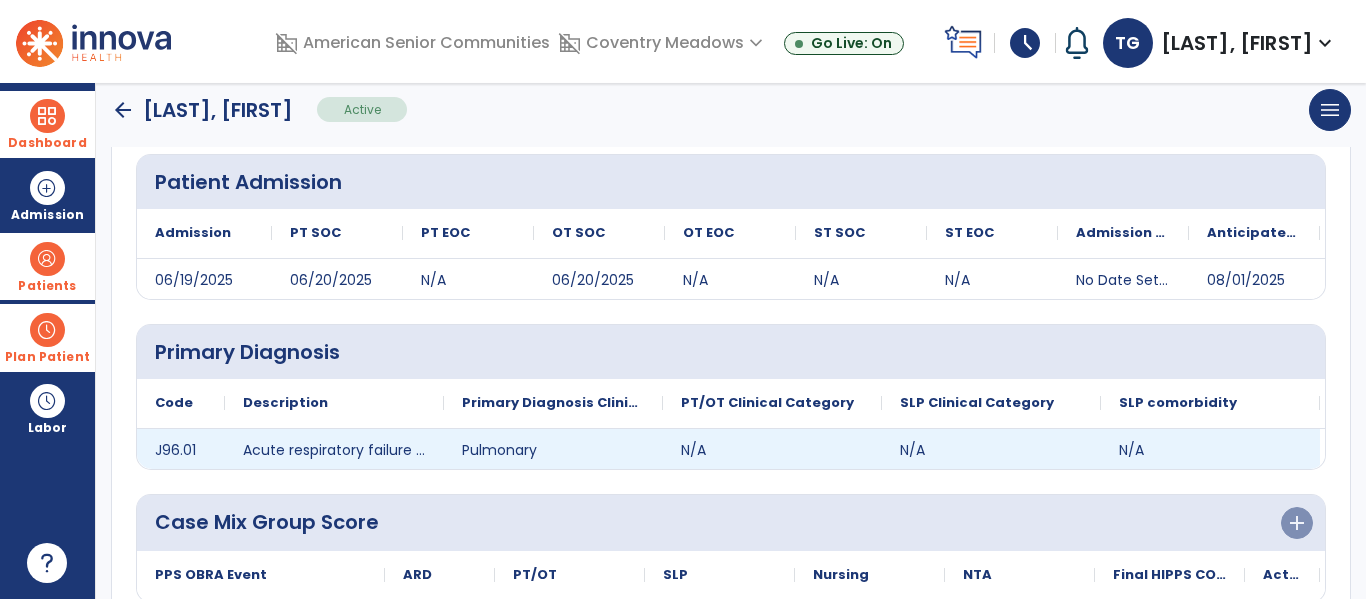 scroll, scrollTop: 444, scrollLeft: 0, axis: vertical 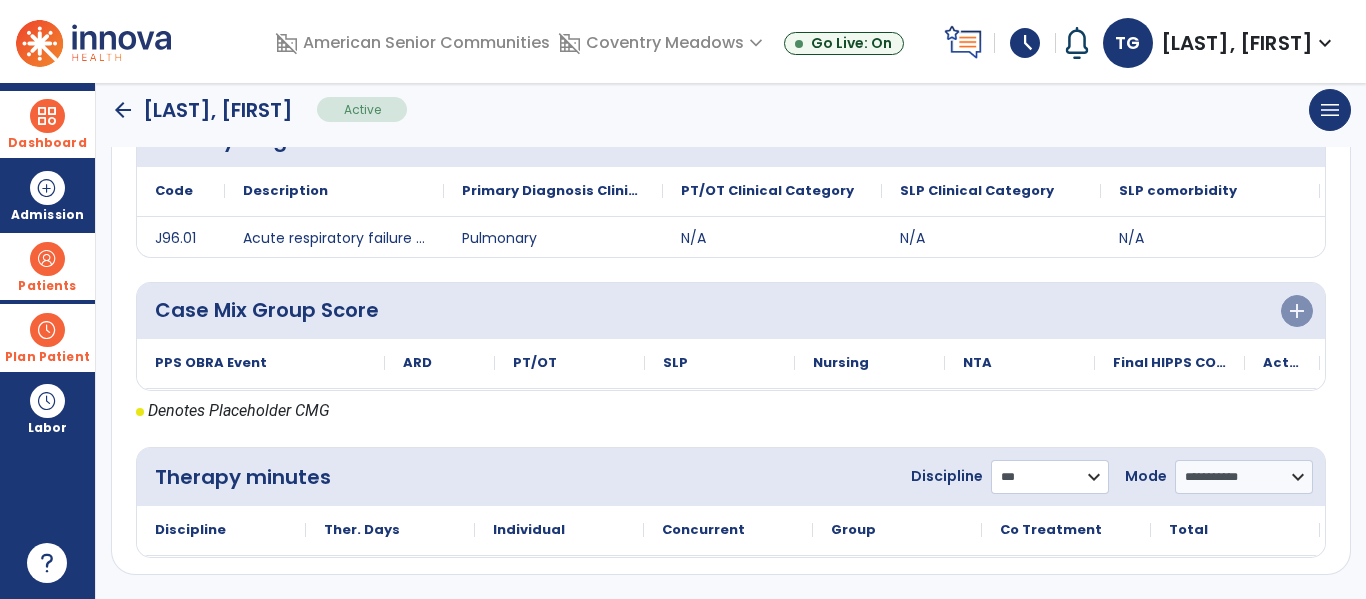 click on "**********" 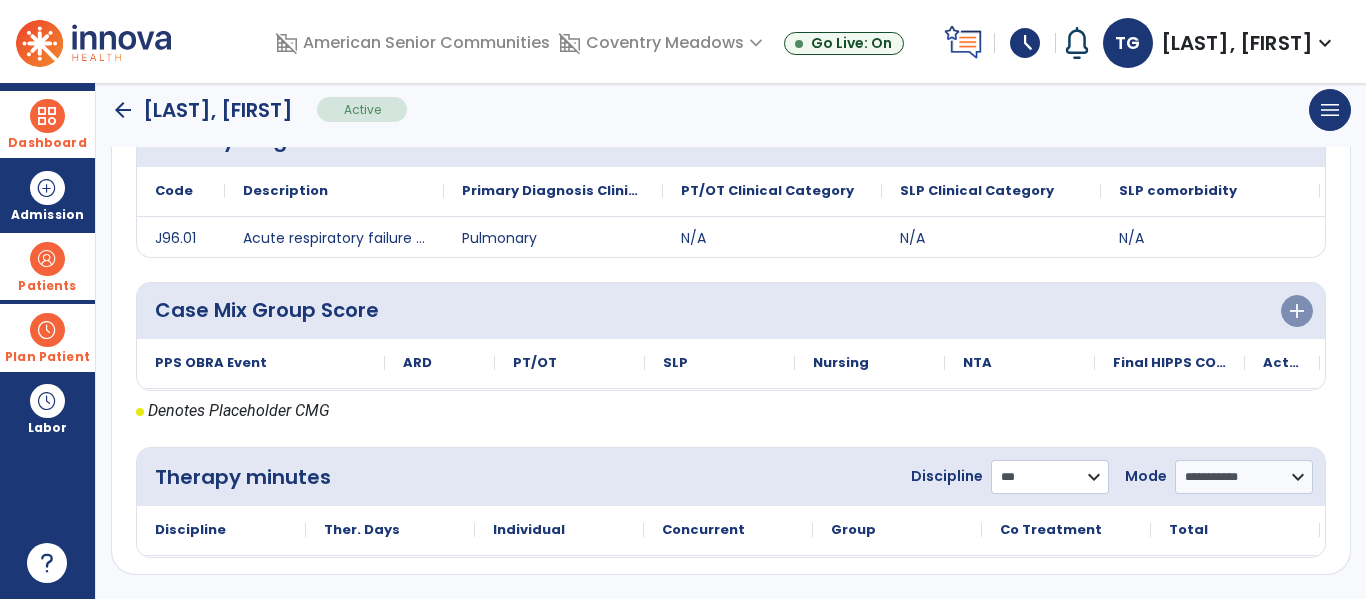 select on "**" 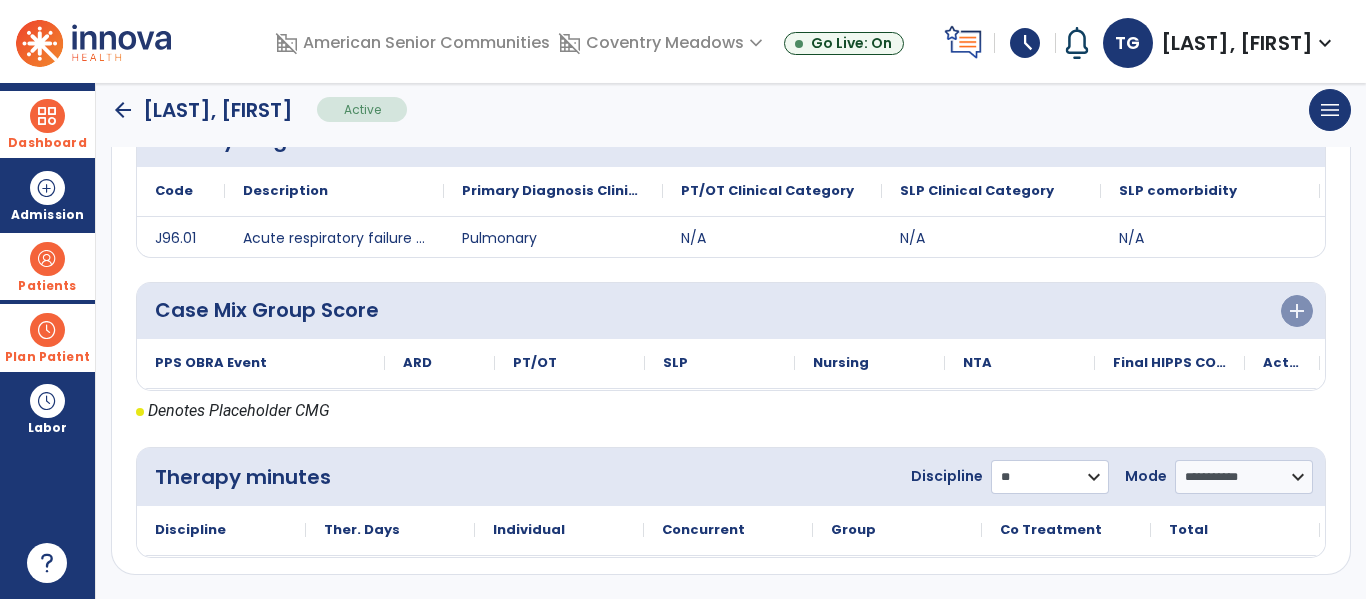 click on "**********" 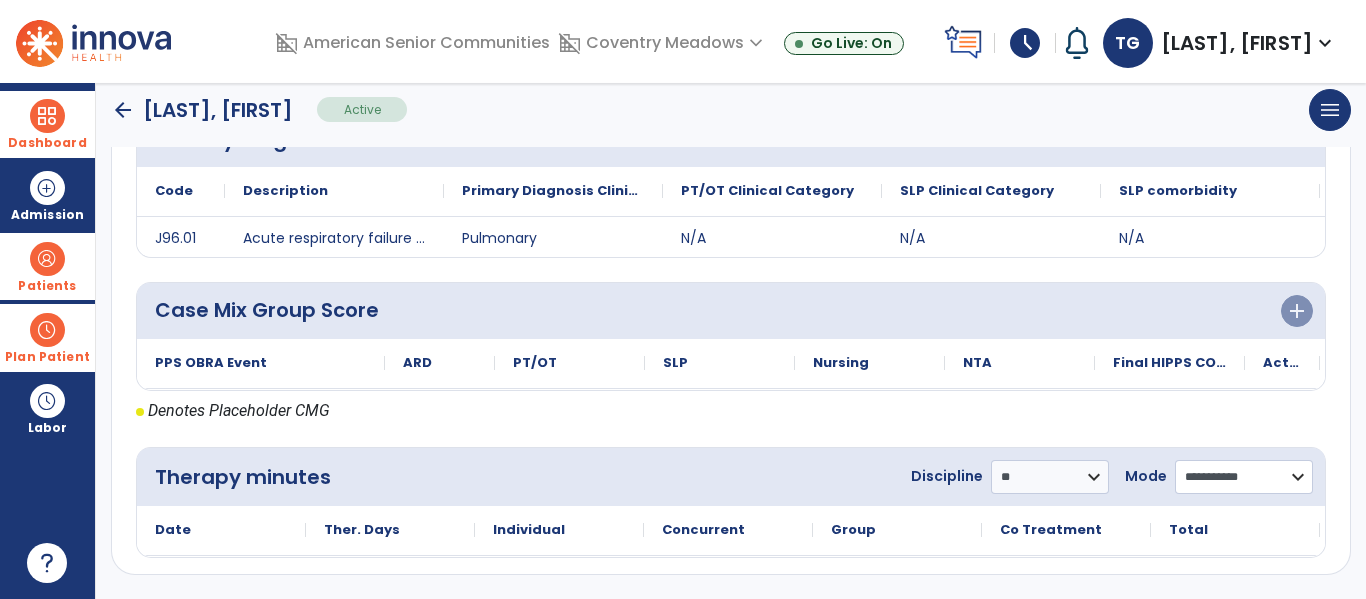 click on "**********" 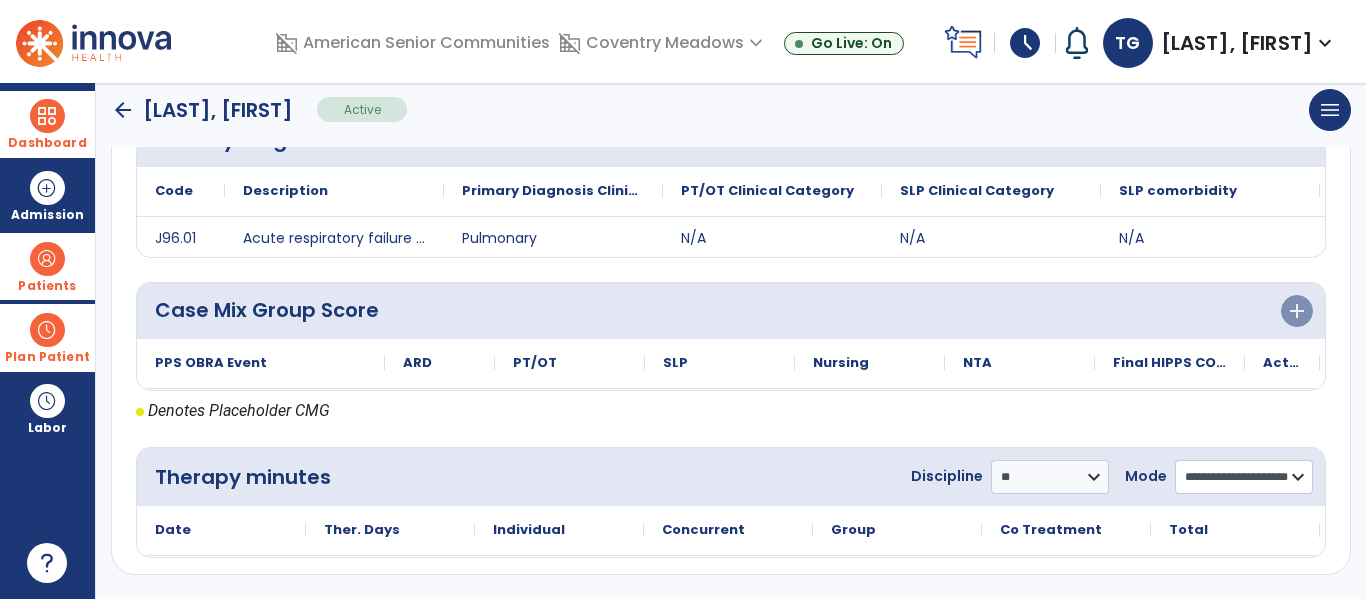 click on "**********" 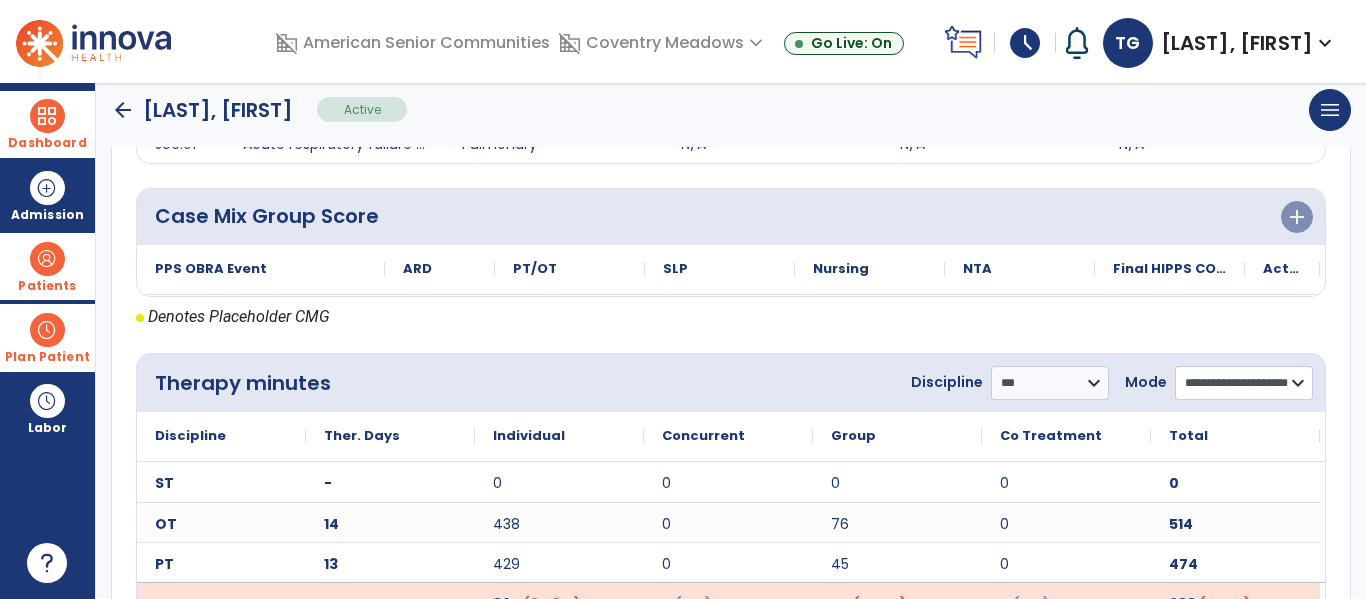 scroll, scrollTop: 604, scrollLeft: 0, axis: vertical 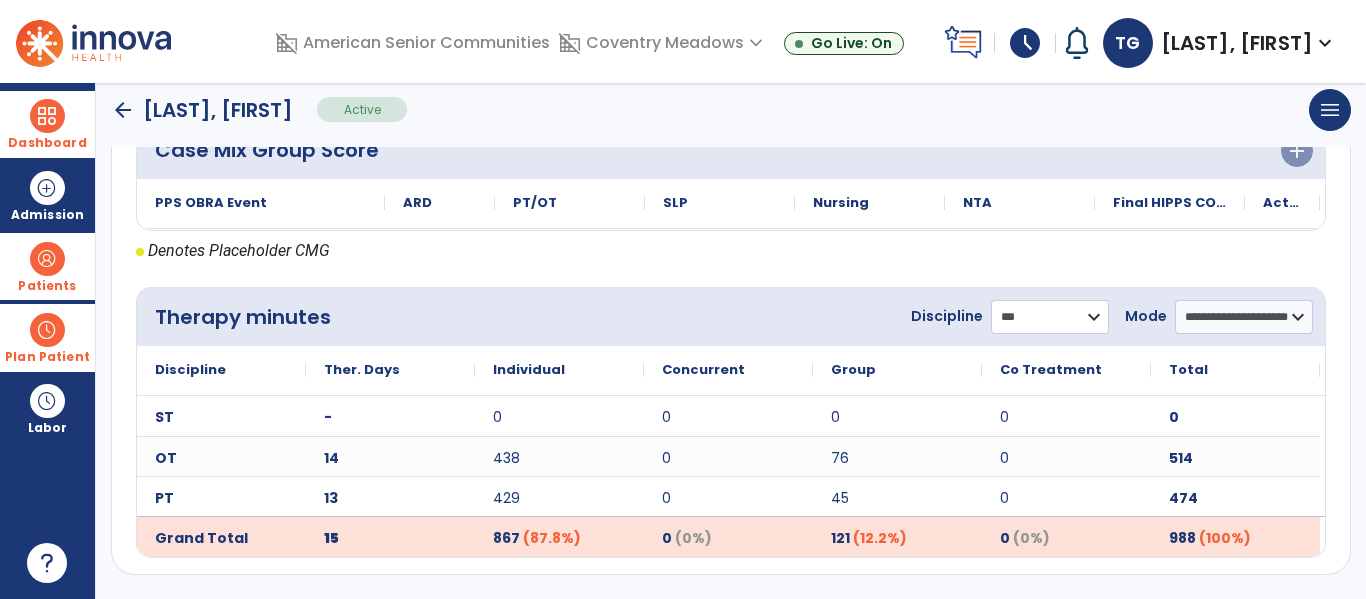 click on "**********" 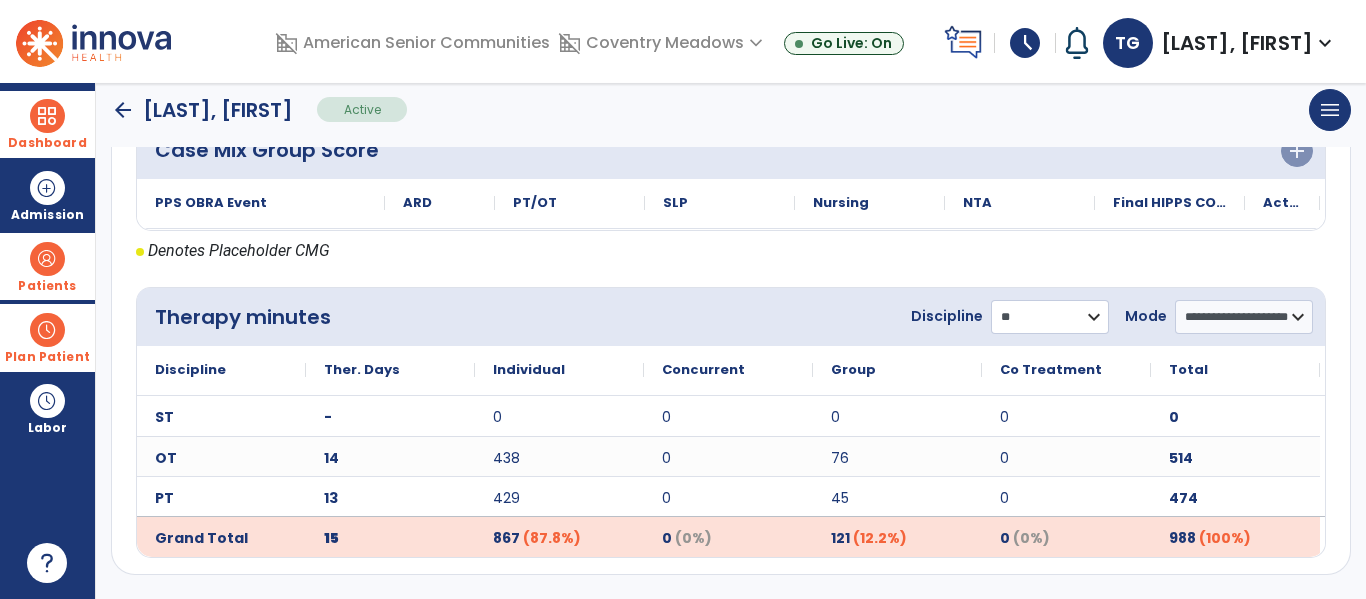 click on "**********" 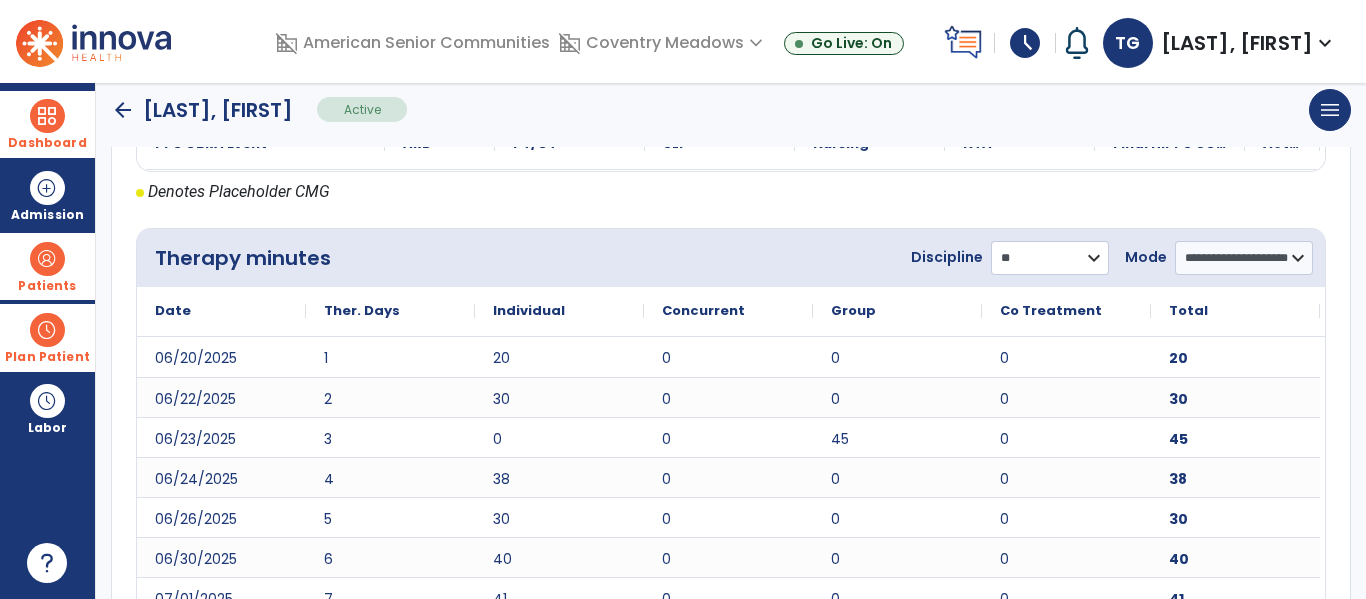 scroll, scrollTop: 661, scrollLeft: 0, axis: vertical 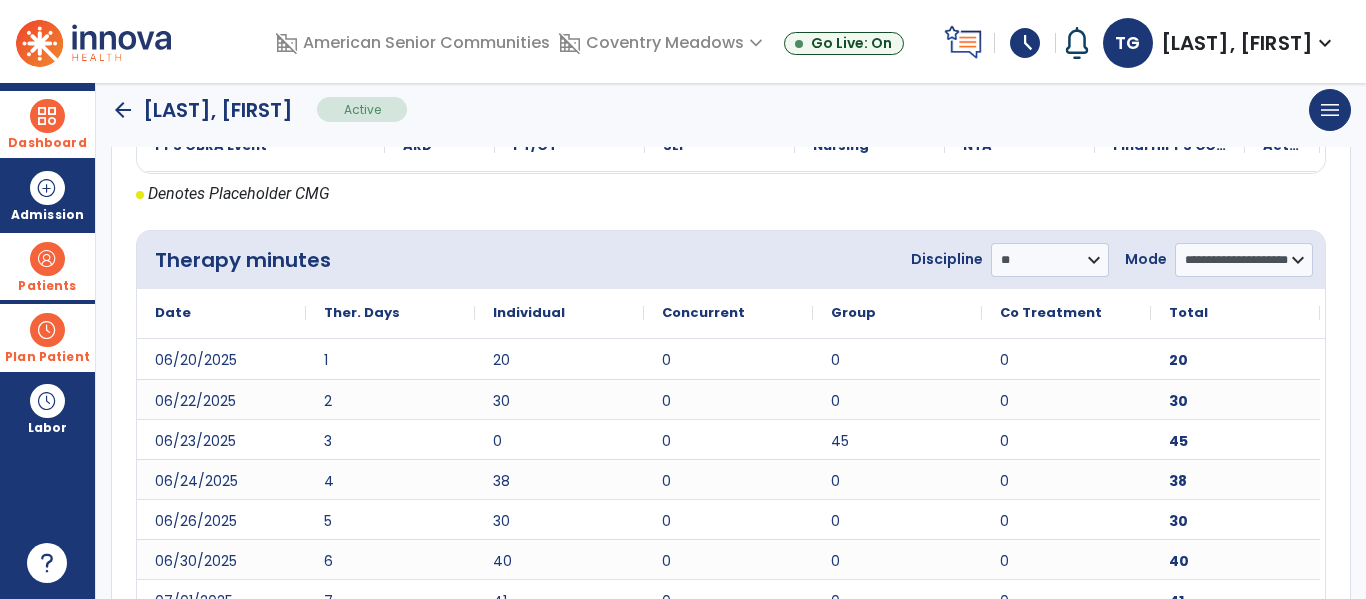 click on "arrow_back" 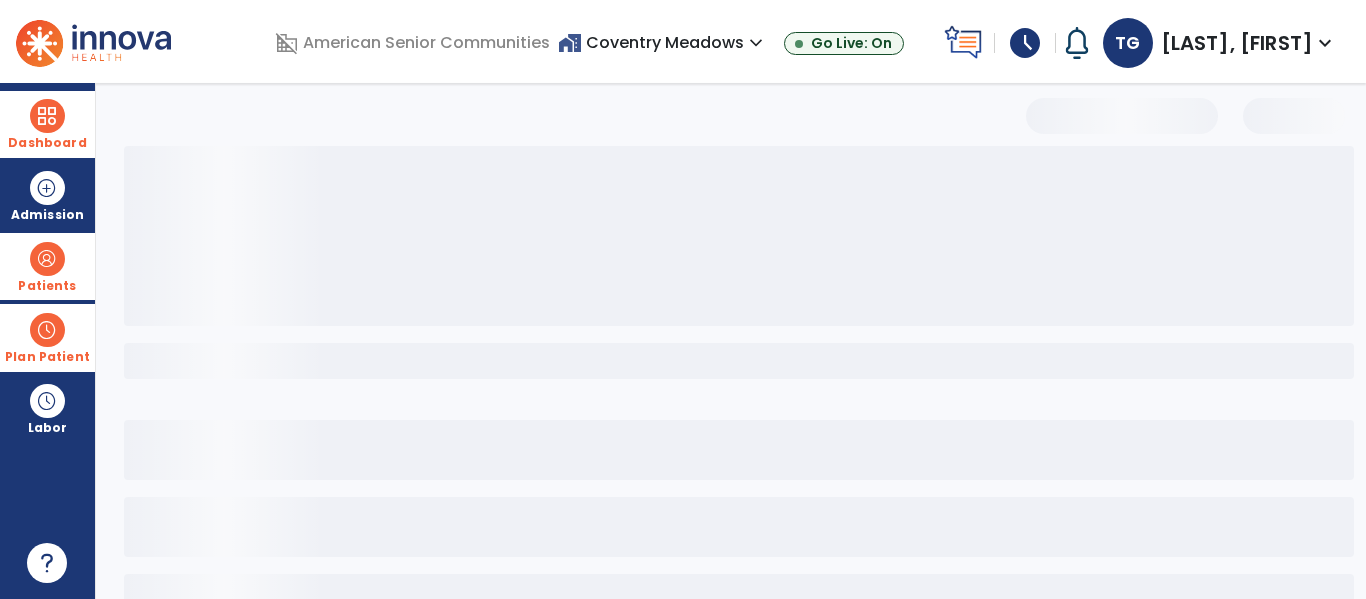 scroll, scrollTop: 0, scrollLeft: 0, axis: both 